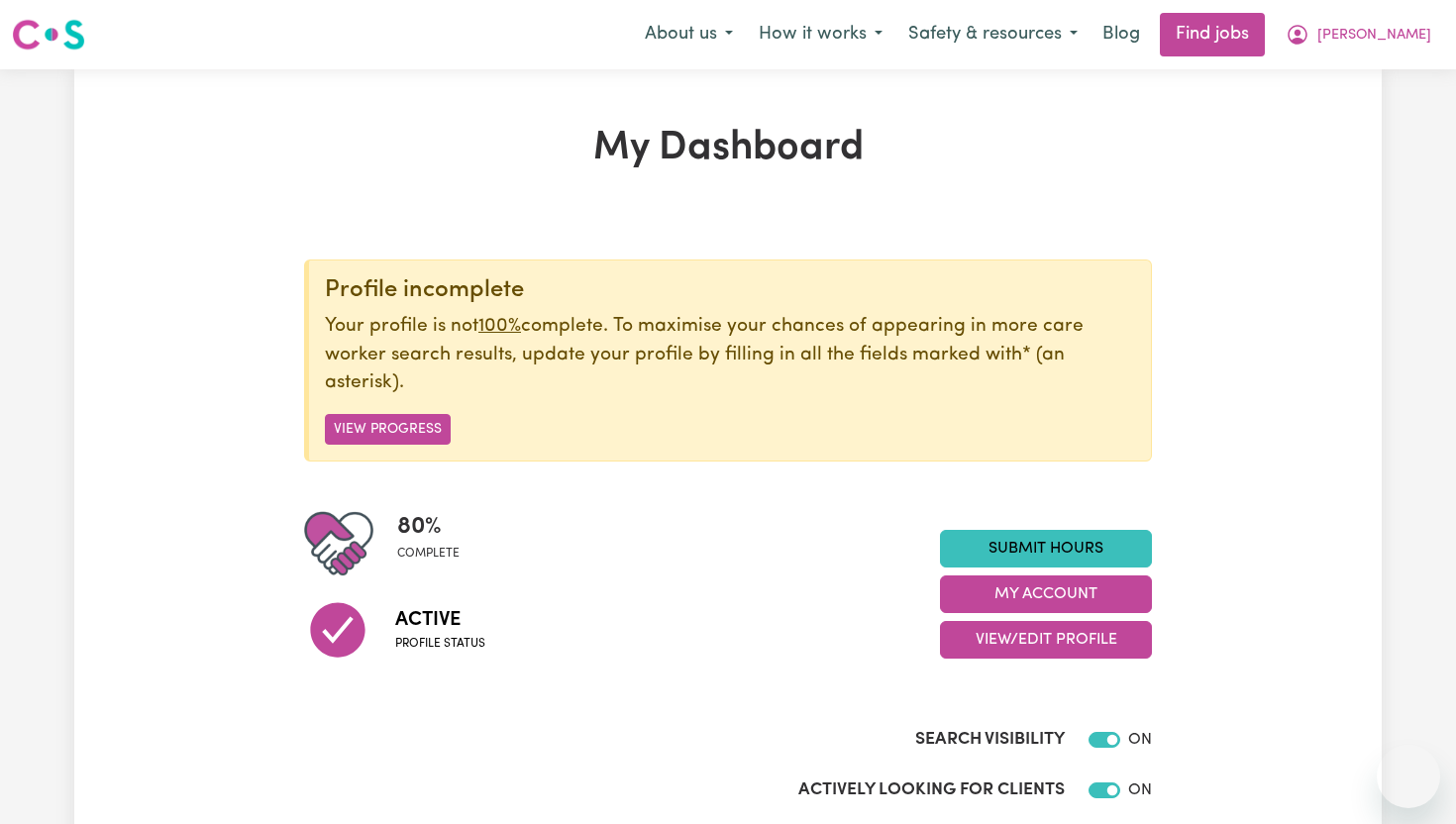 scroll, scrollTop: 0, scrollLeft: 0, axis: both 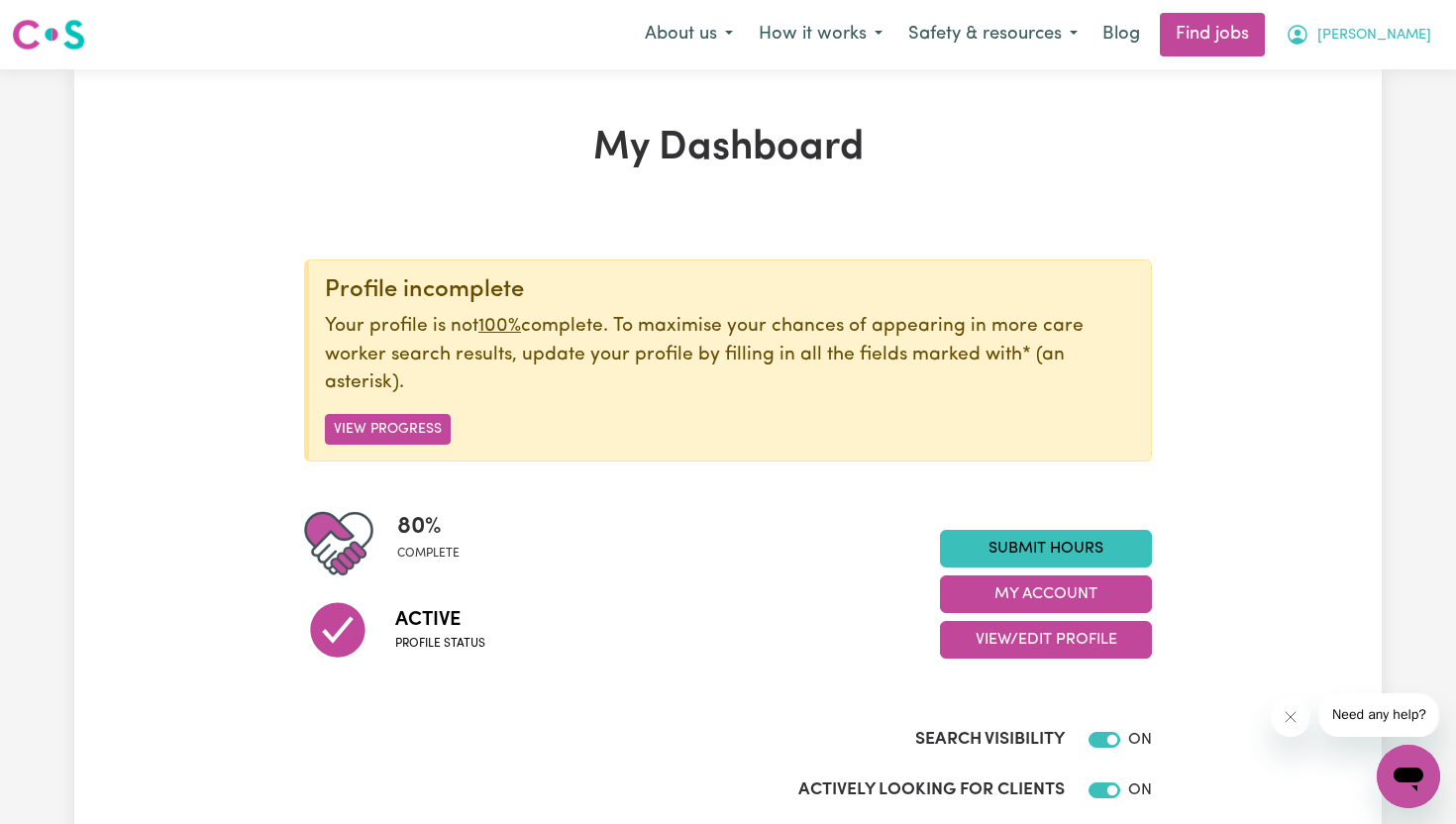 click on "[PERSON_NAME]" at bounding box center (1374, 36) 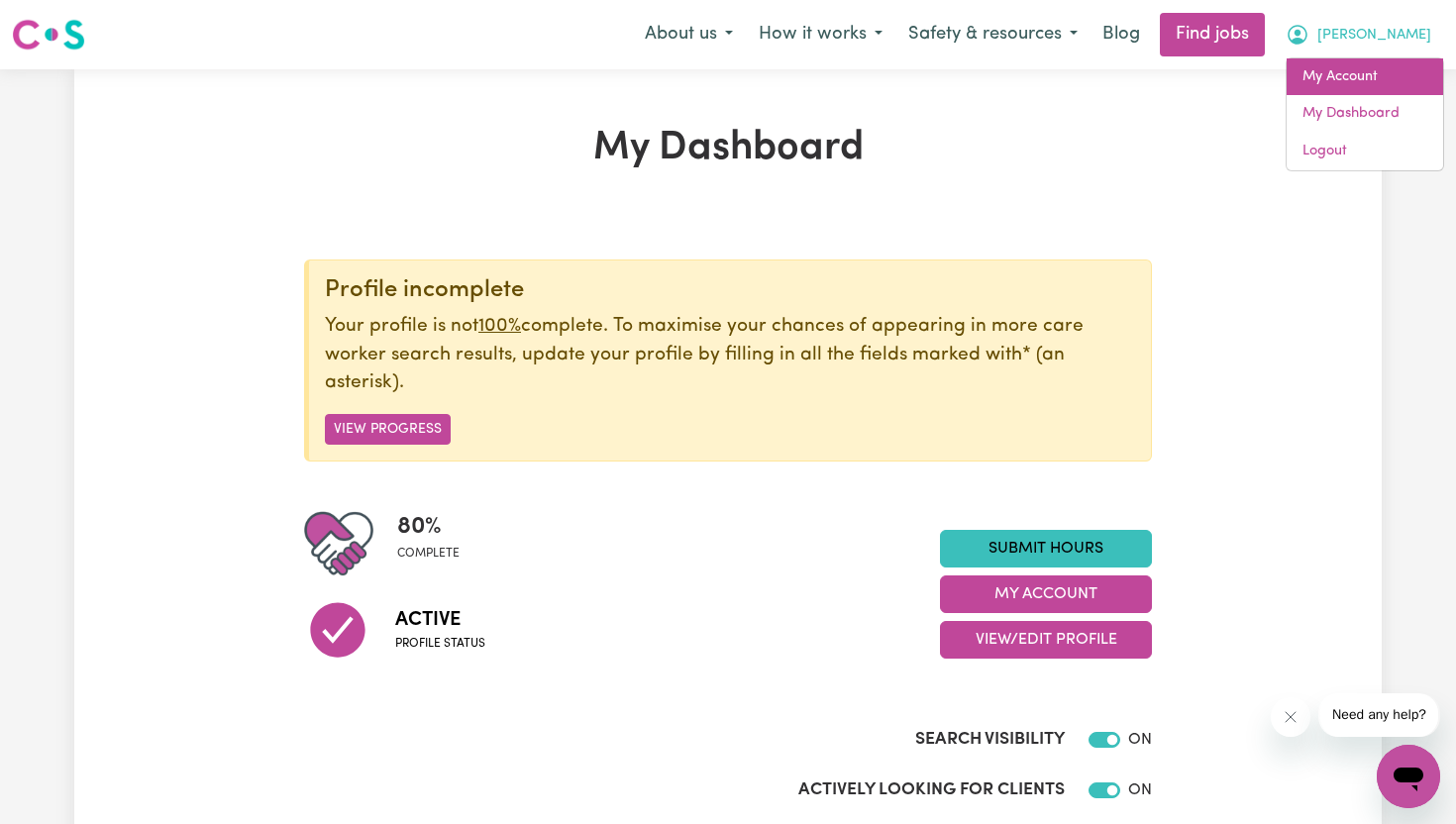 click on "My Account" at bounding box center (1365, 77) 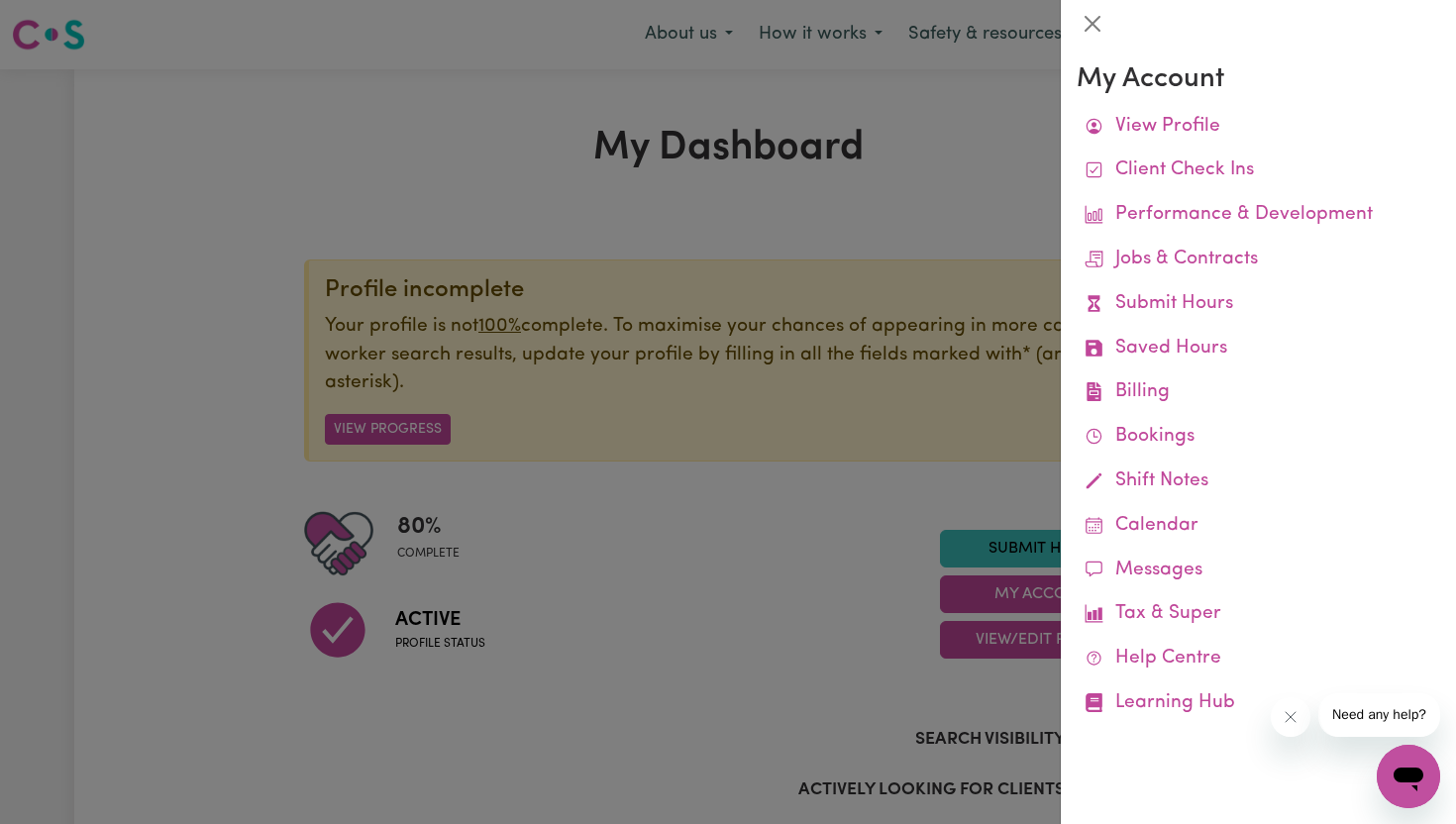 click at bounding box center [728, 412] 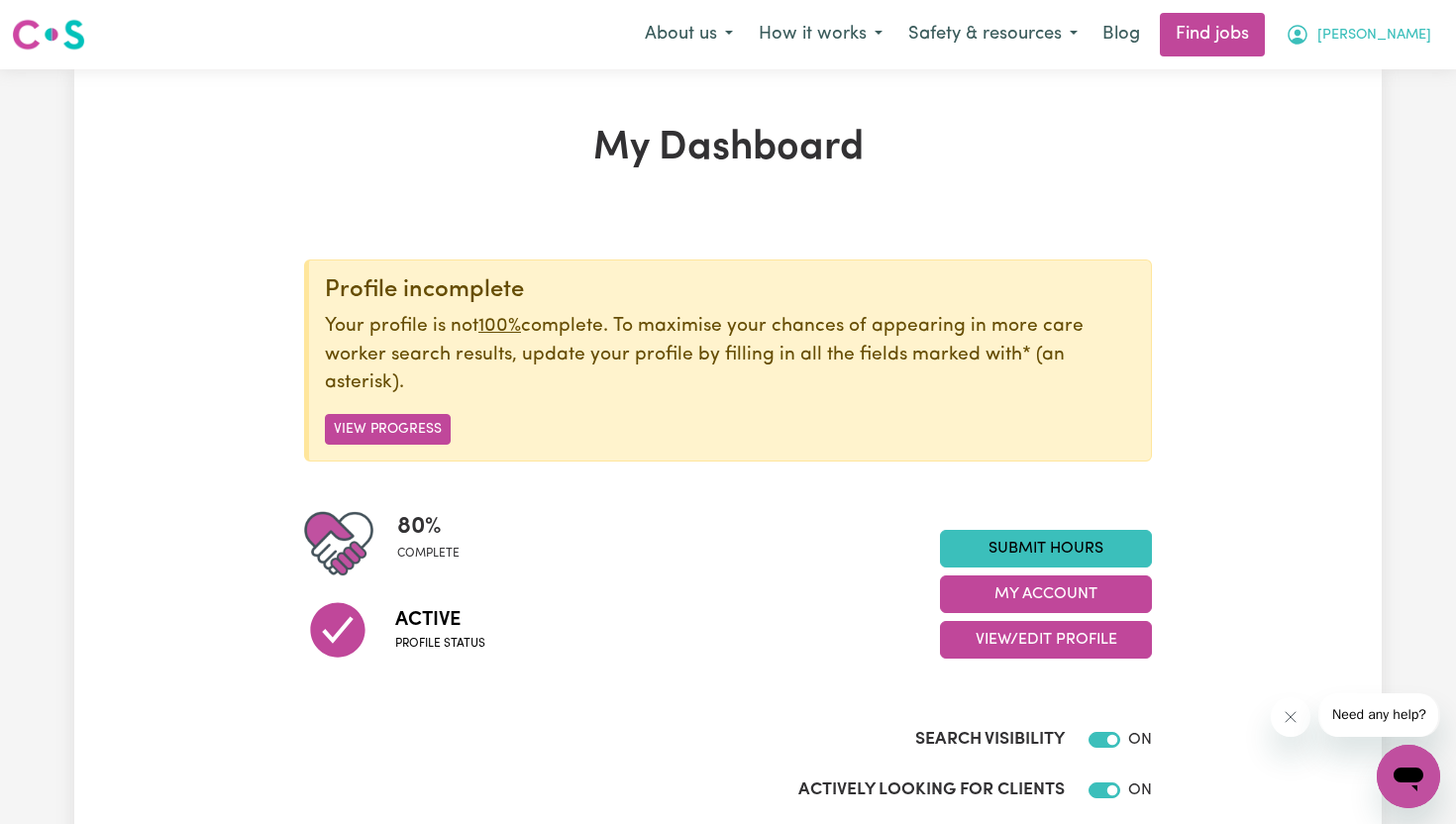 click on "[PERSON_NAME]" at bounding box center (1374, 36) 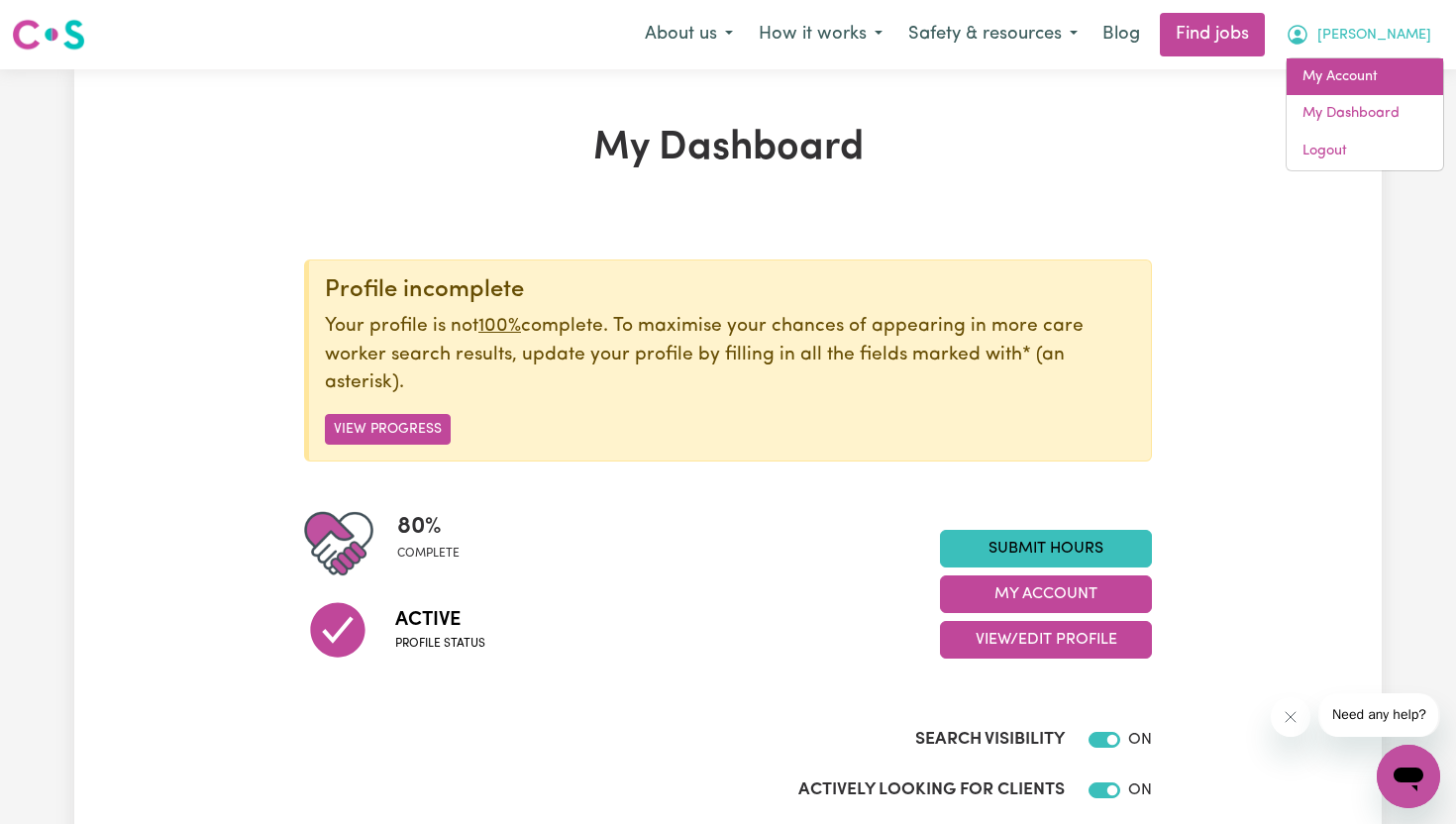 click on "My Account" at bounding box center (1365, 77) 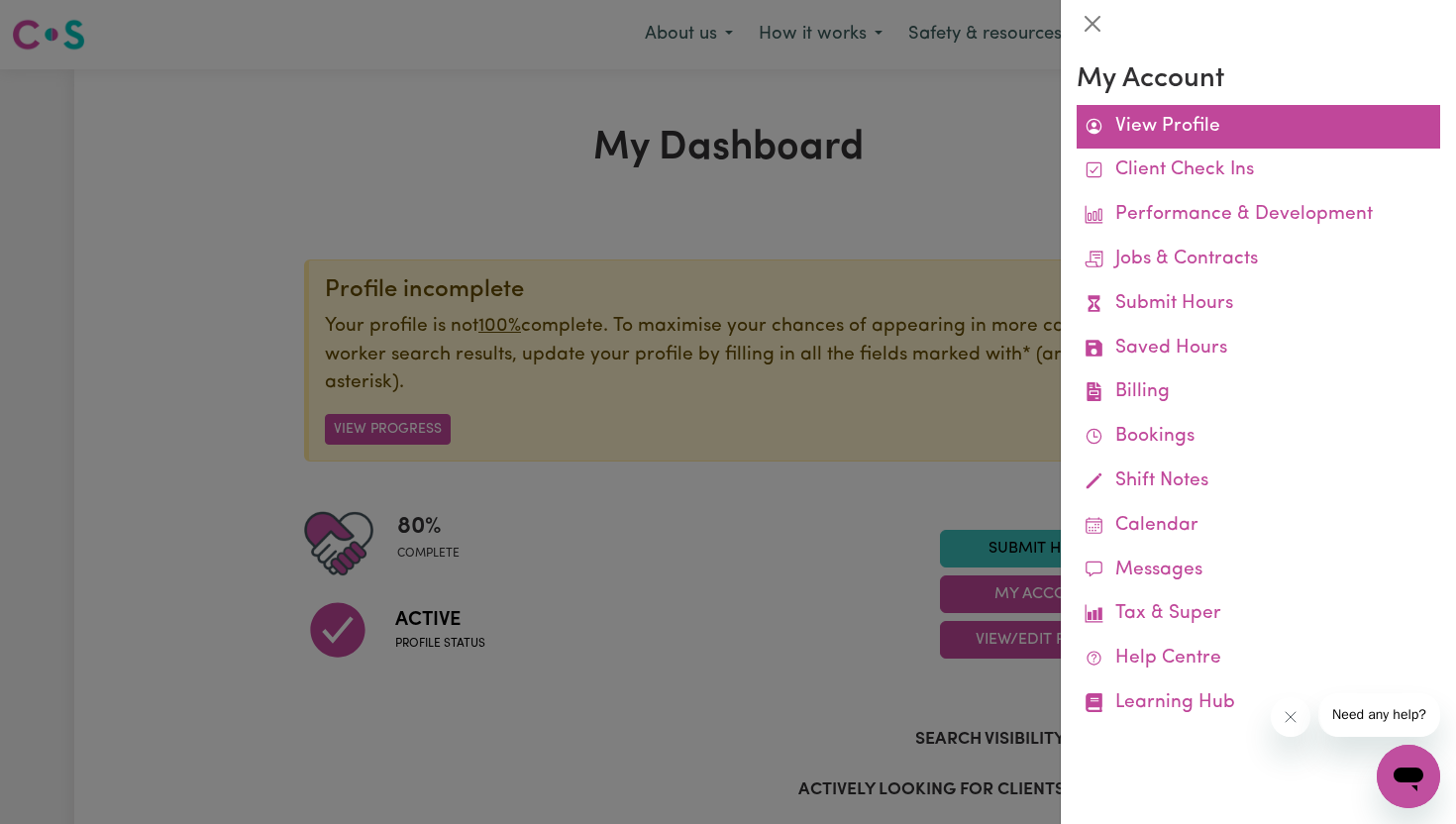 click on "View Profile" at bounding box center [1258, 127] 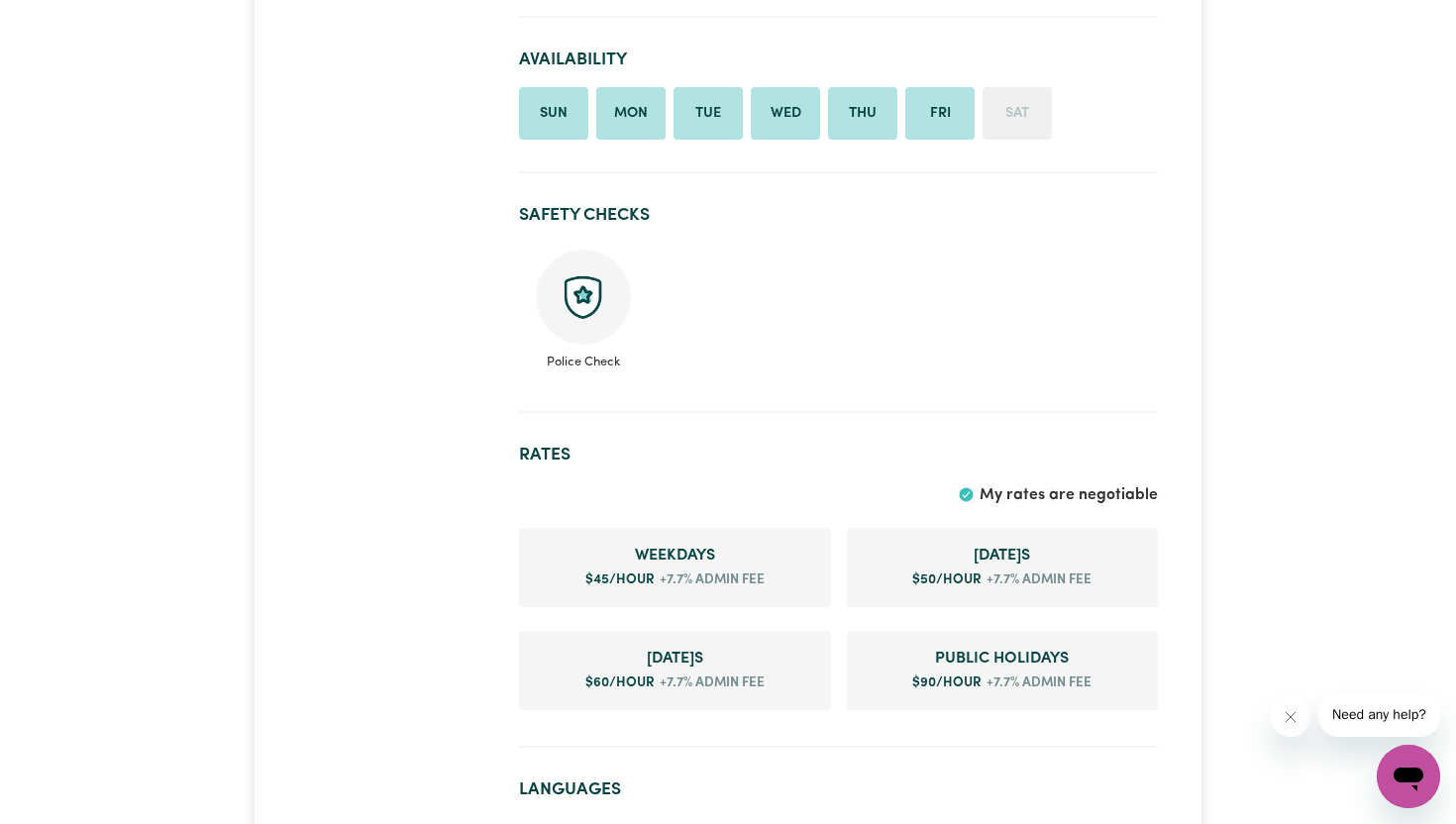 scroll, scrollTop: 0, scrollLeft: 0, axis: both 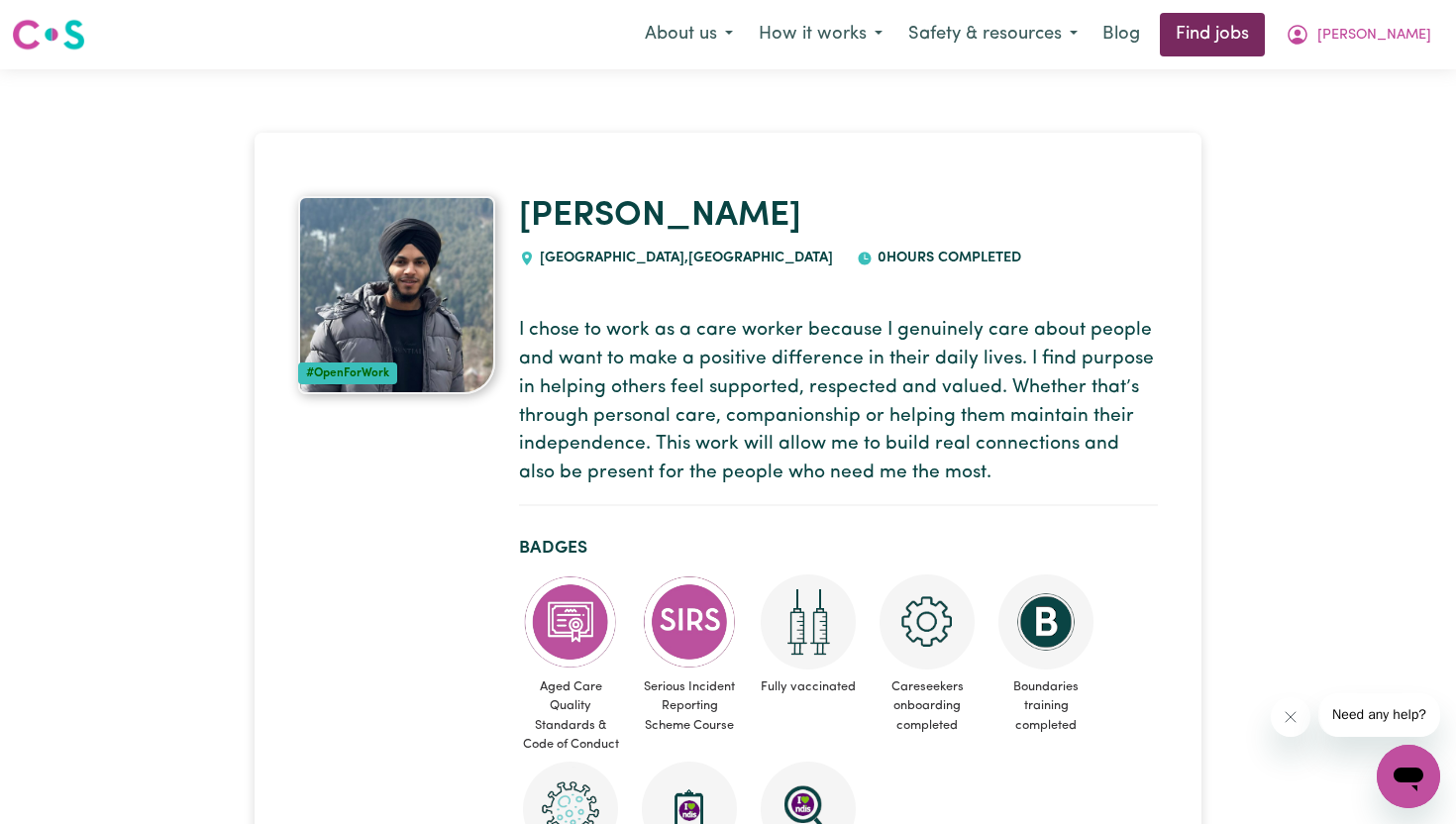 click on "Find jobs" at bounding box center (1212, 35) 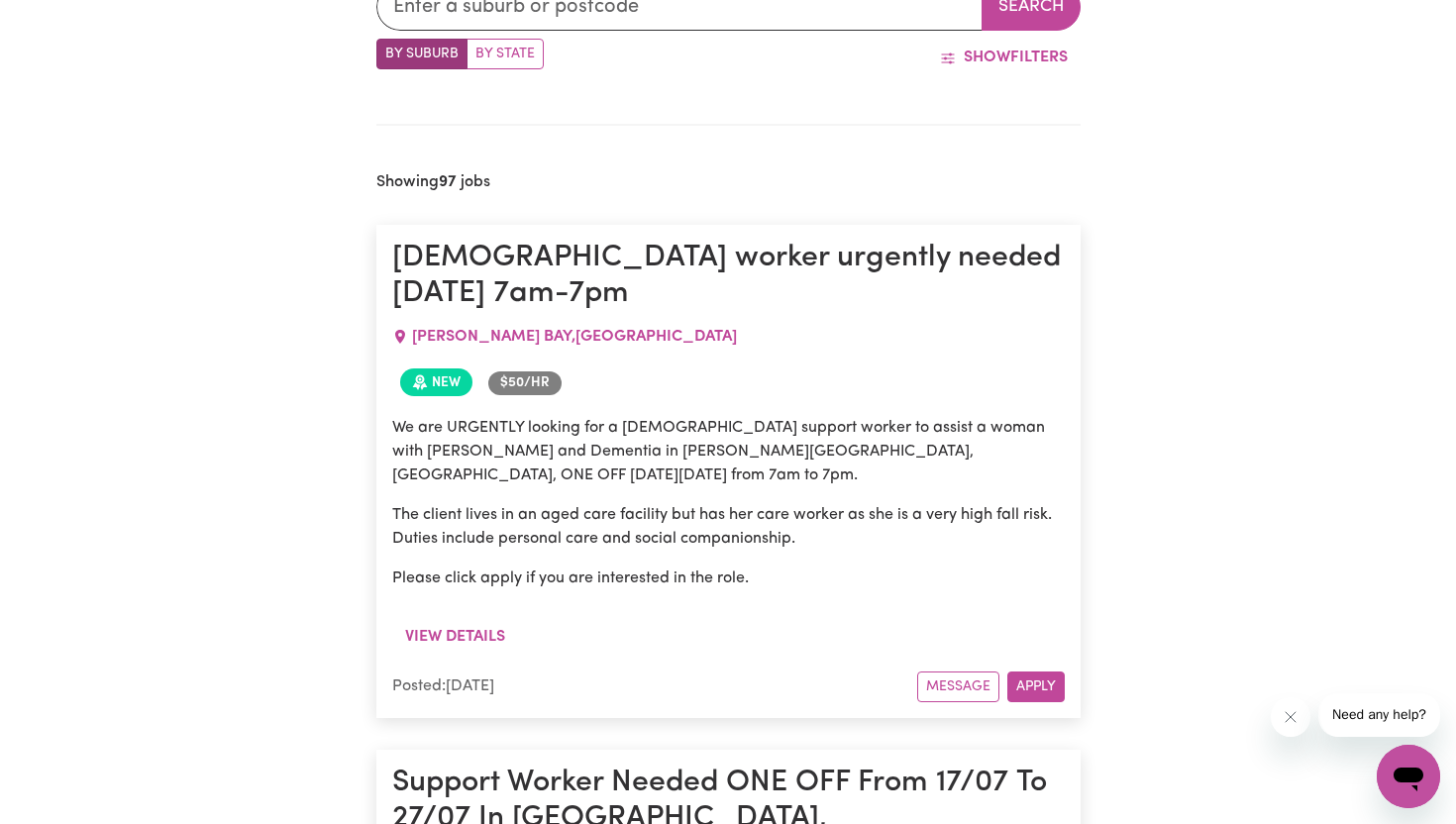 scroll, scrollTop: 682, scrollLeft: 0, axis: vertical 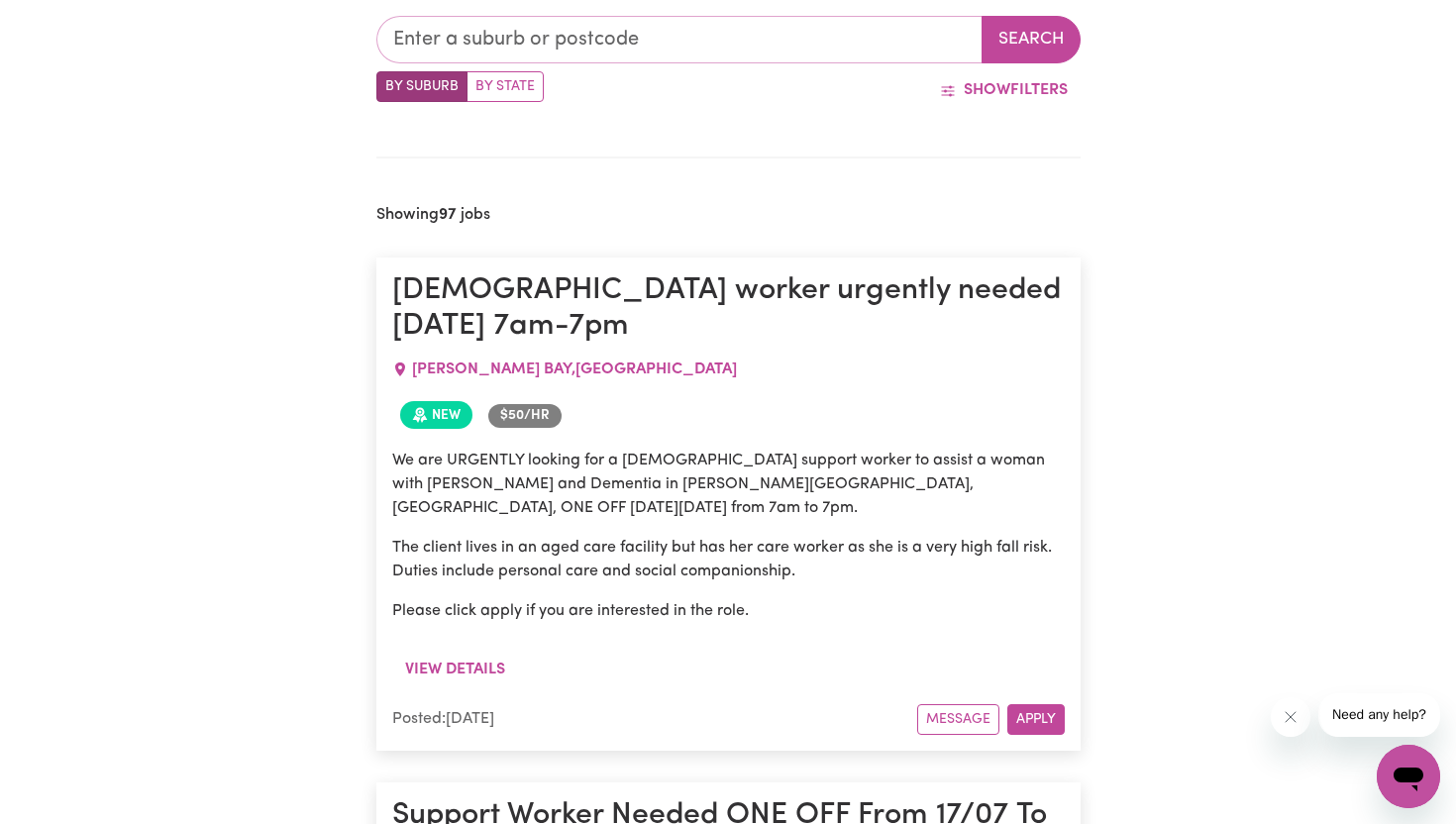 click at bounding box center (679, 40) 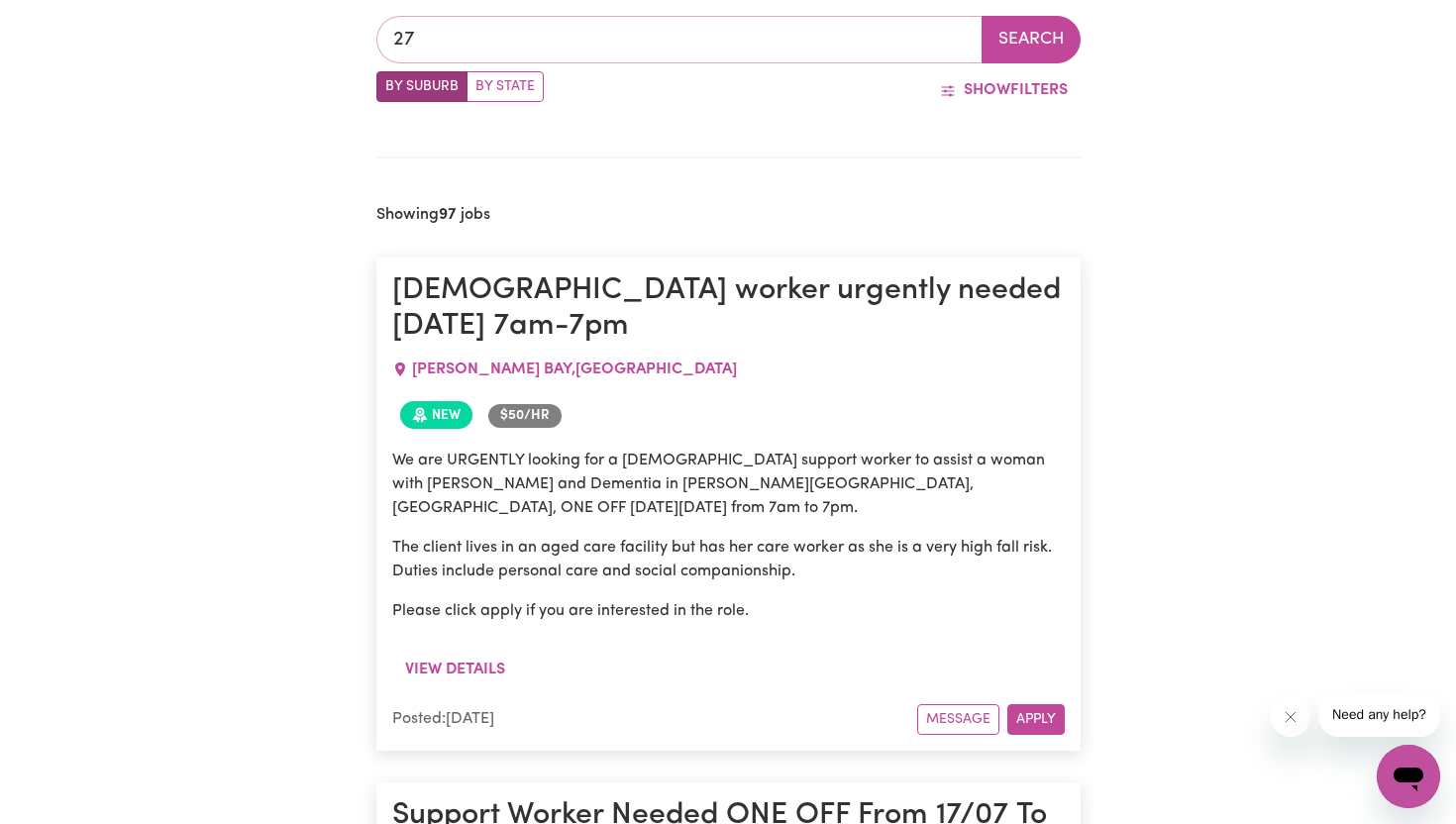 type on "2" 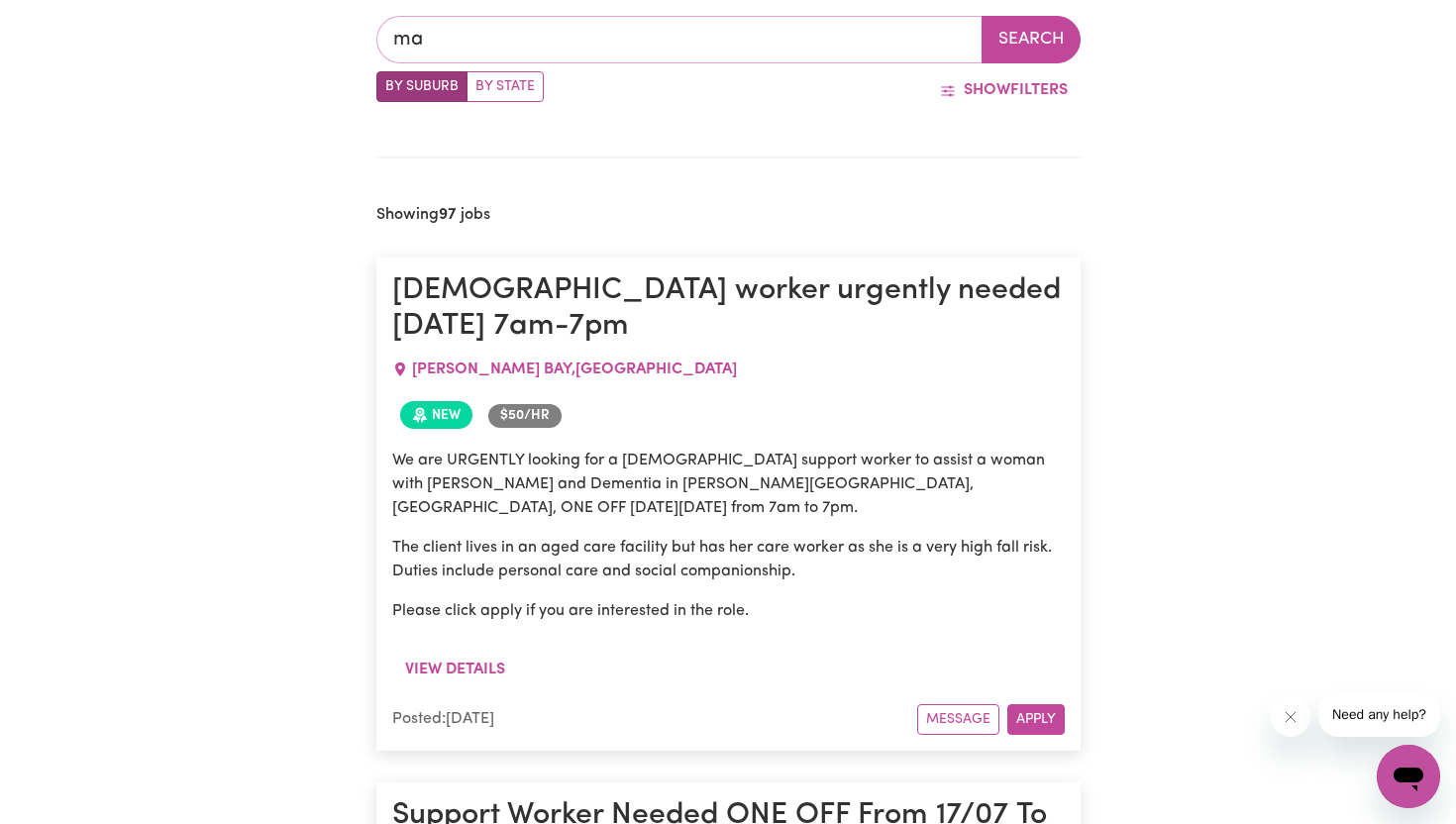 type on "mar" 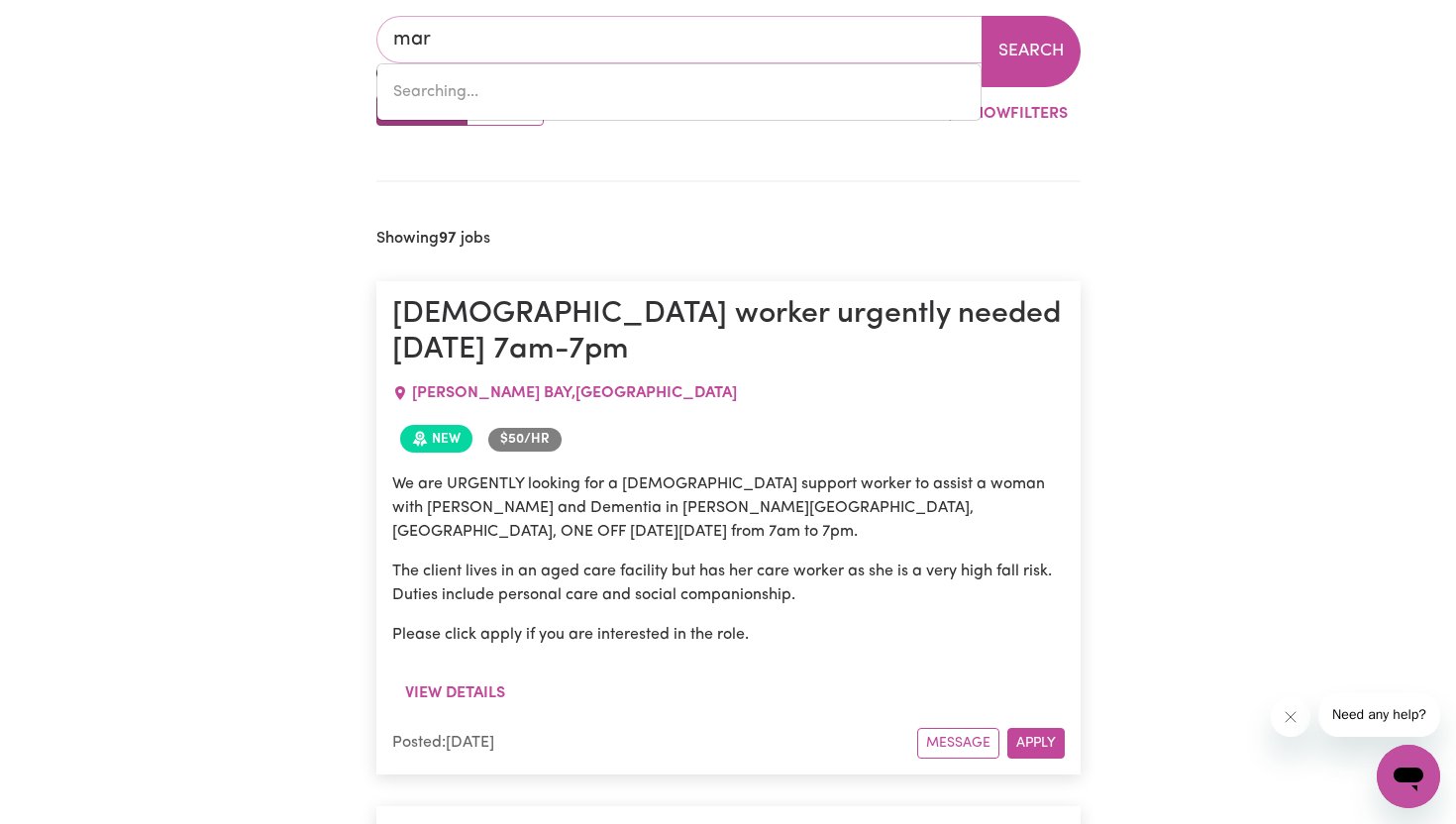 type on "marAGLE, [GEOGRAPHIC_DATA], 2653" 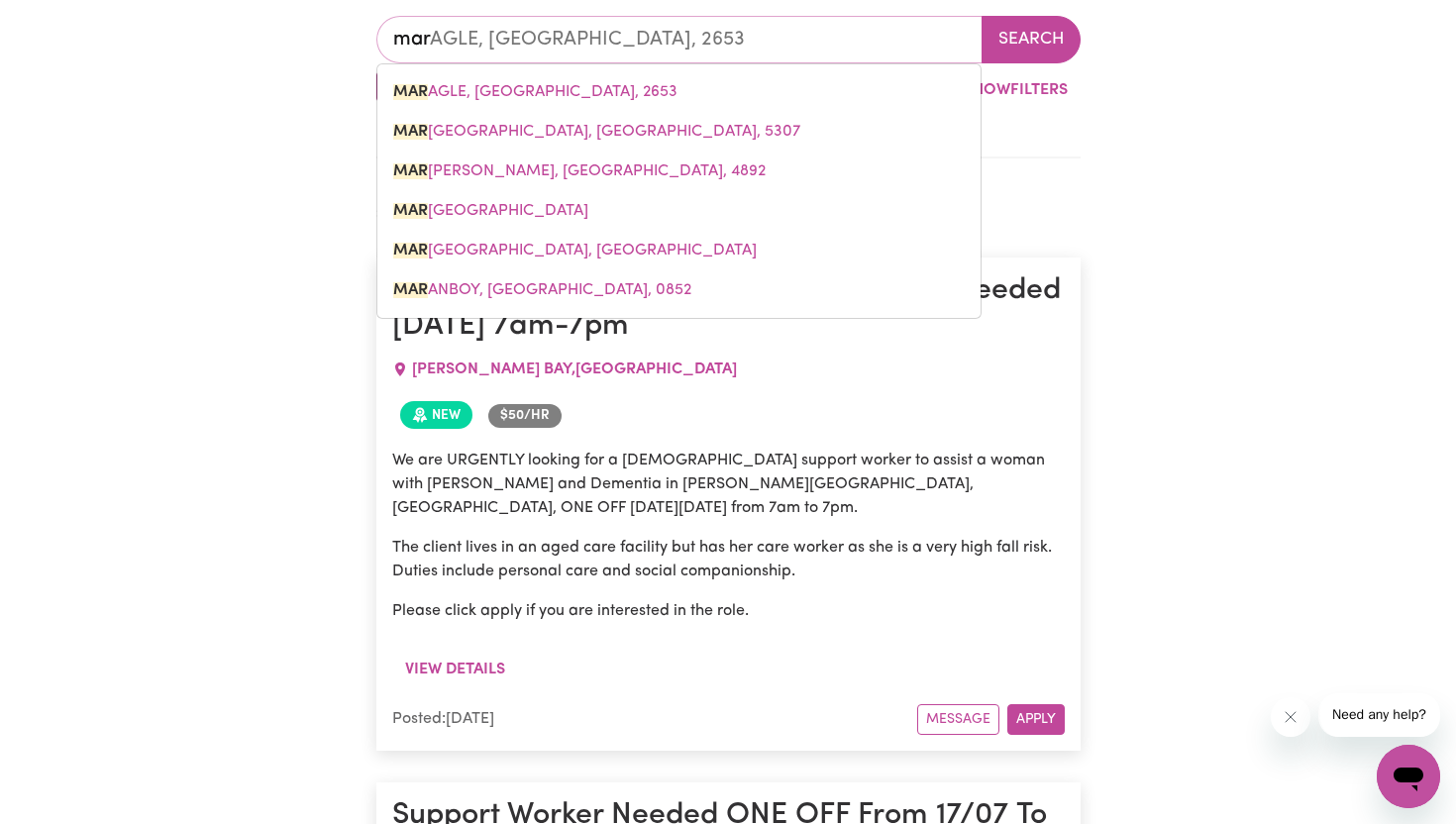 type on "mars" 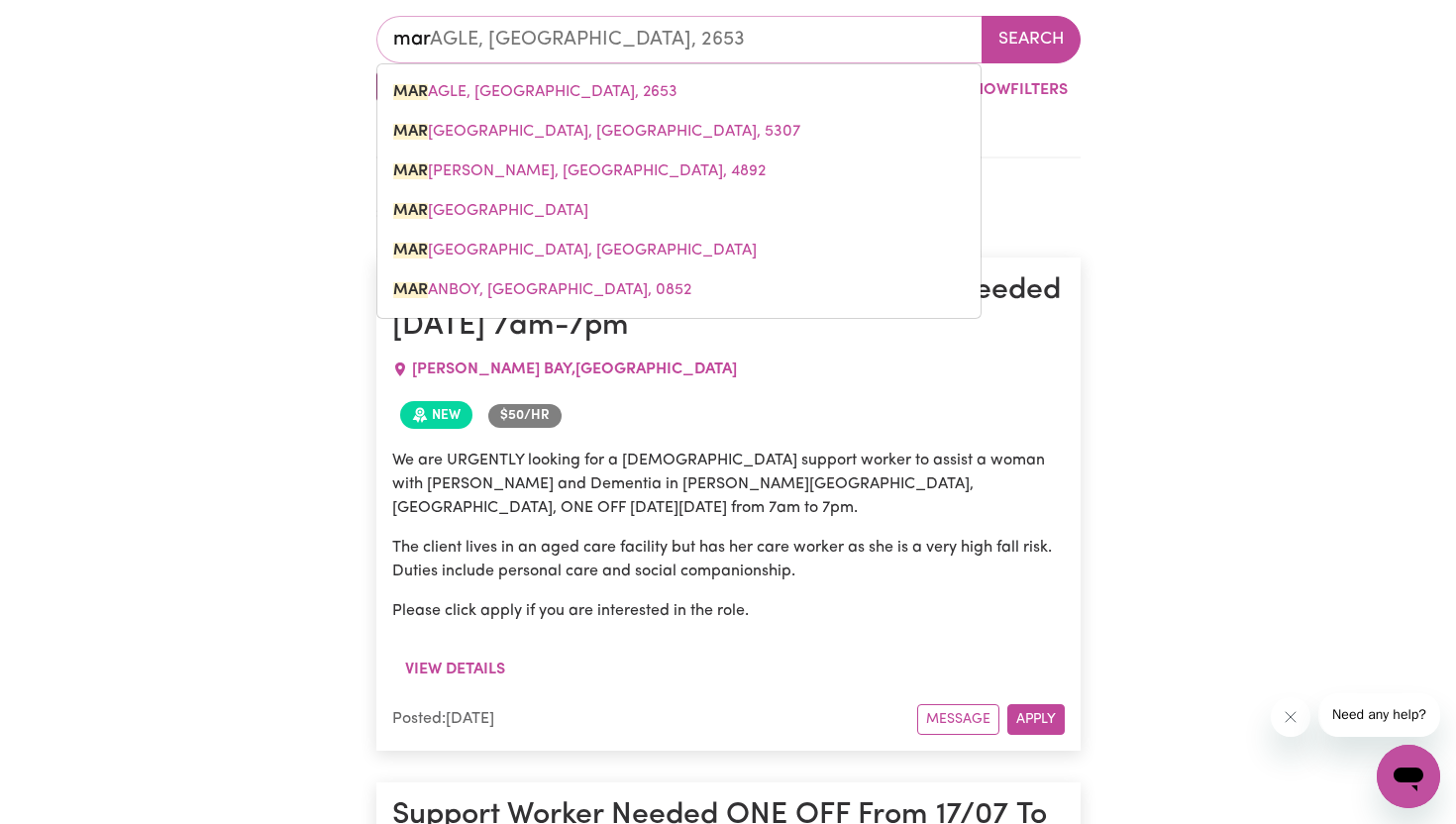 type 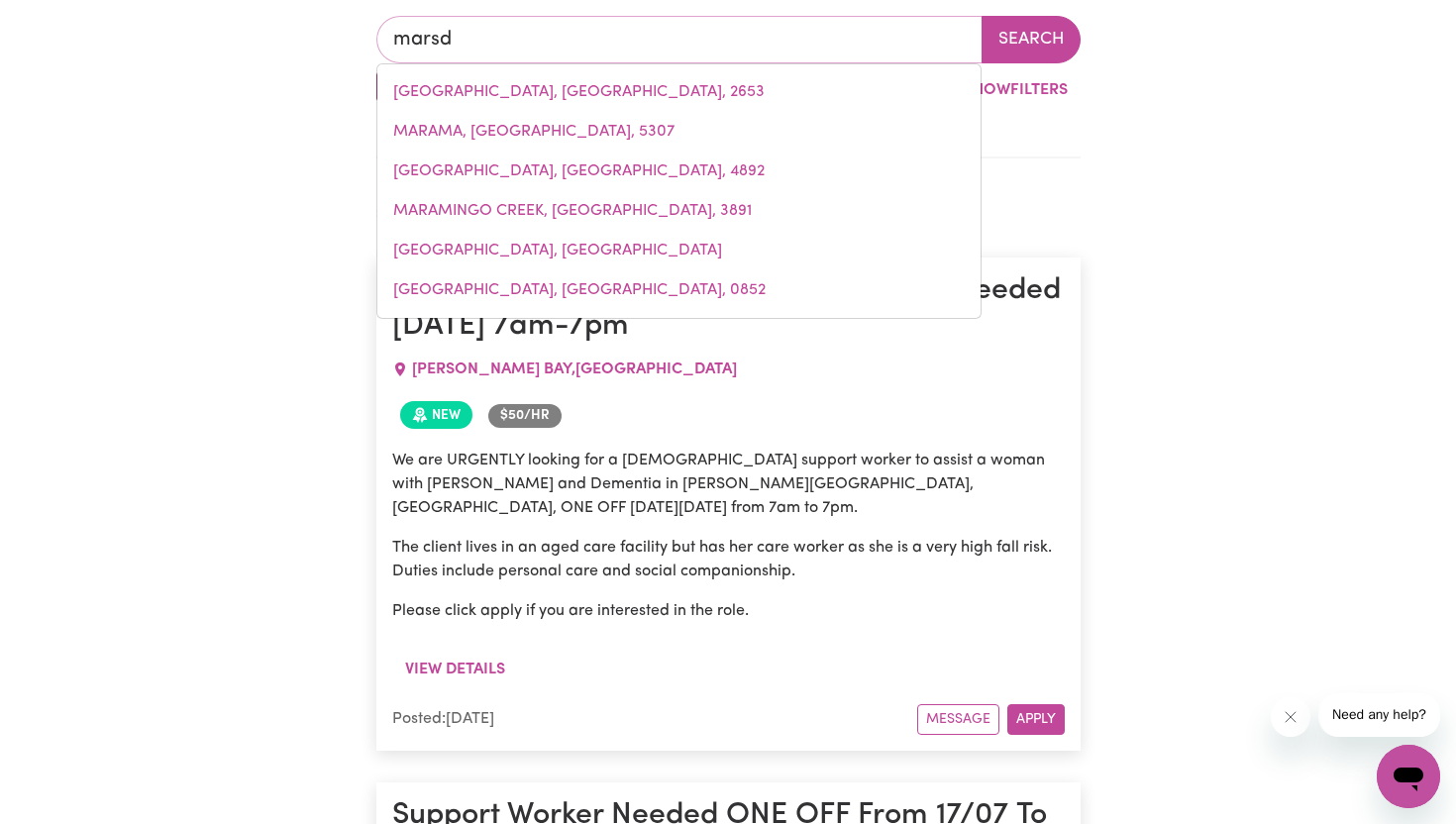 type on "marsde" 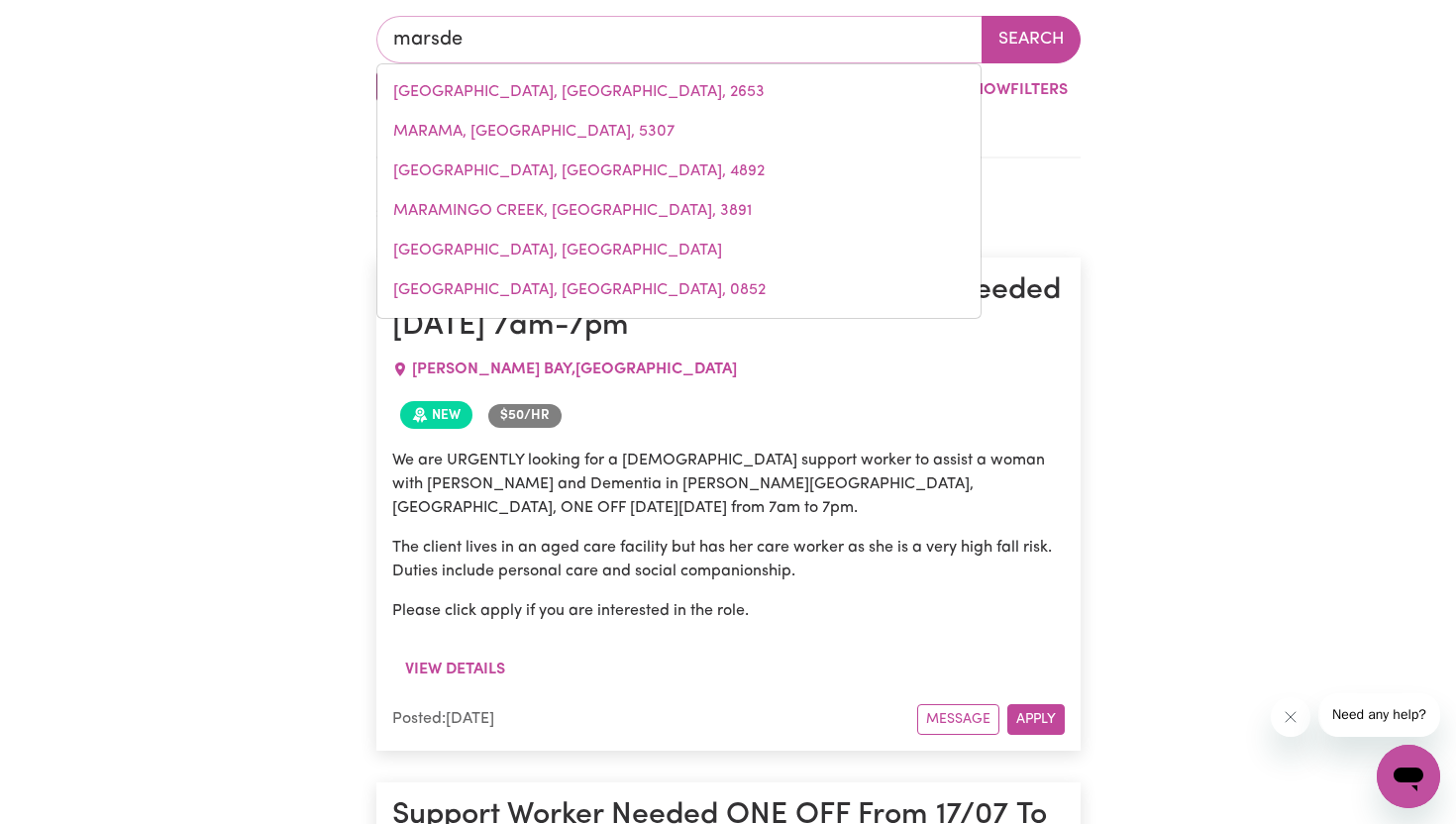 type on "marsdeN, [GEOGRAPHIC_DATA], 4132" 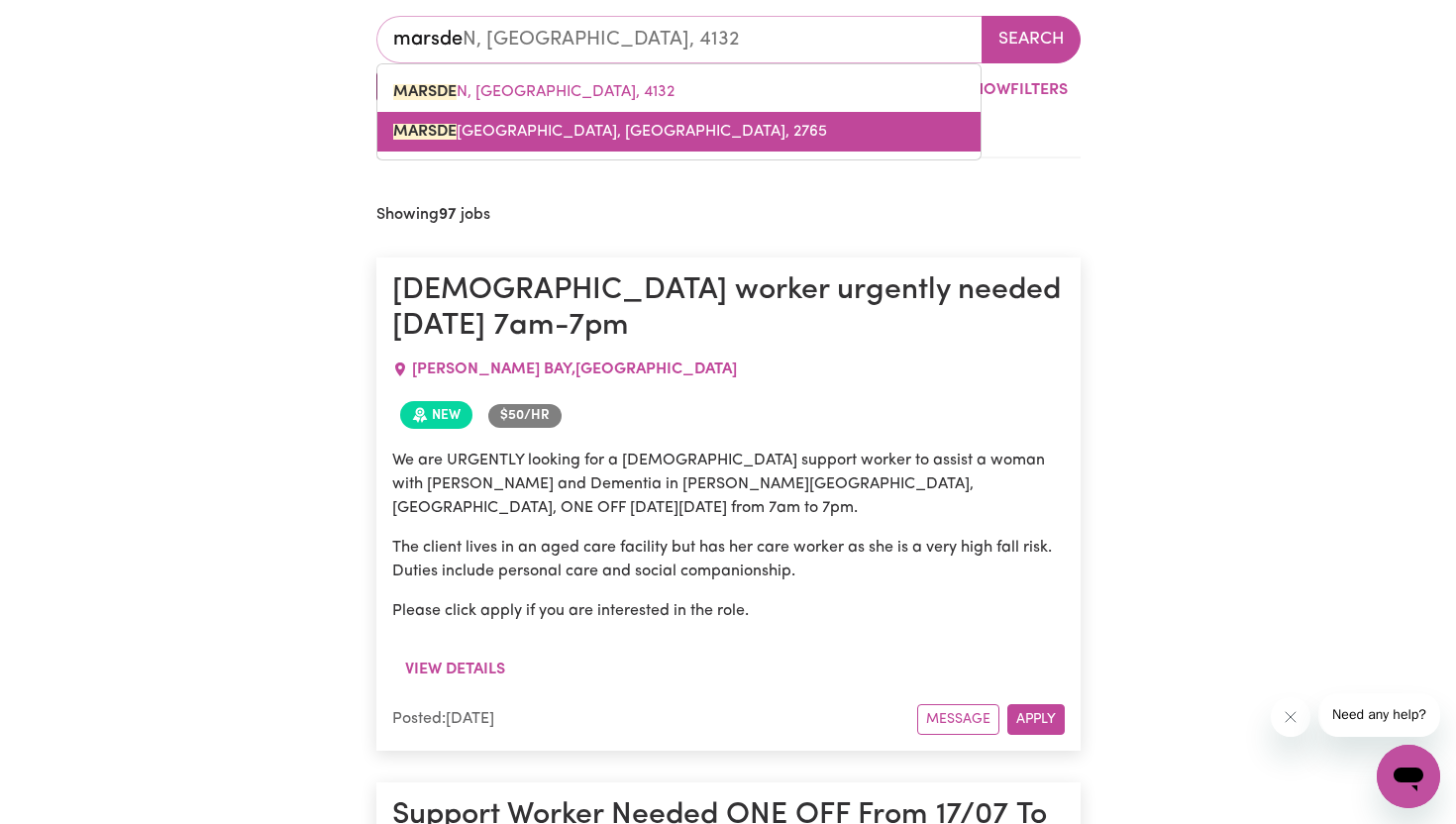 click on "[GEOGRAPHIC_DATA], [GEOGRAPHIC_DATA], 2765" at bounding box center (610, 132) 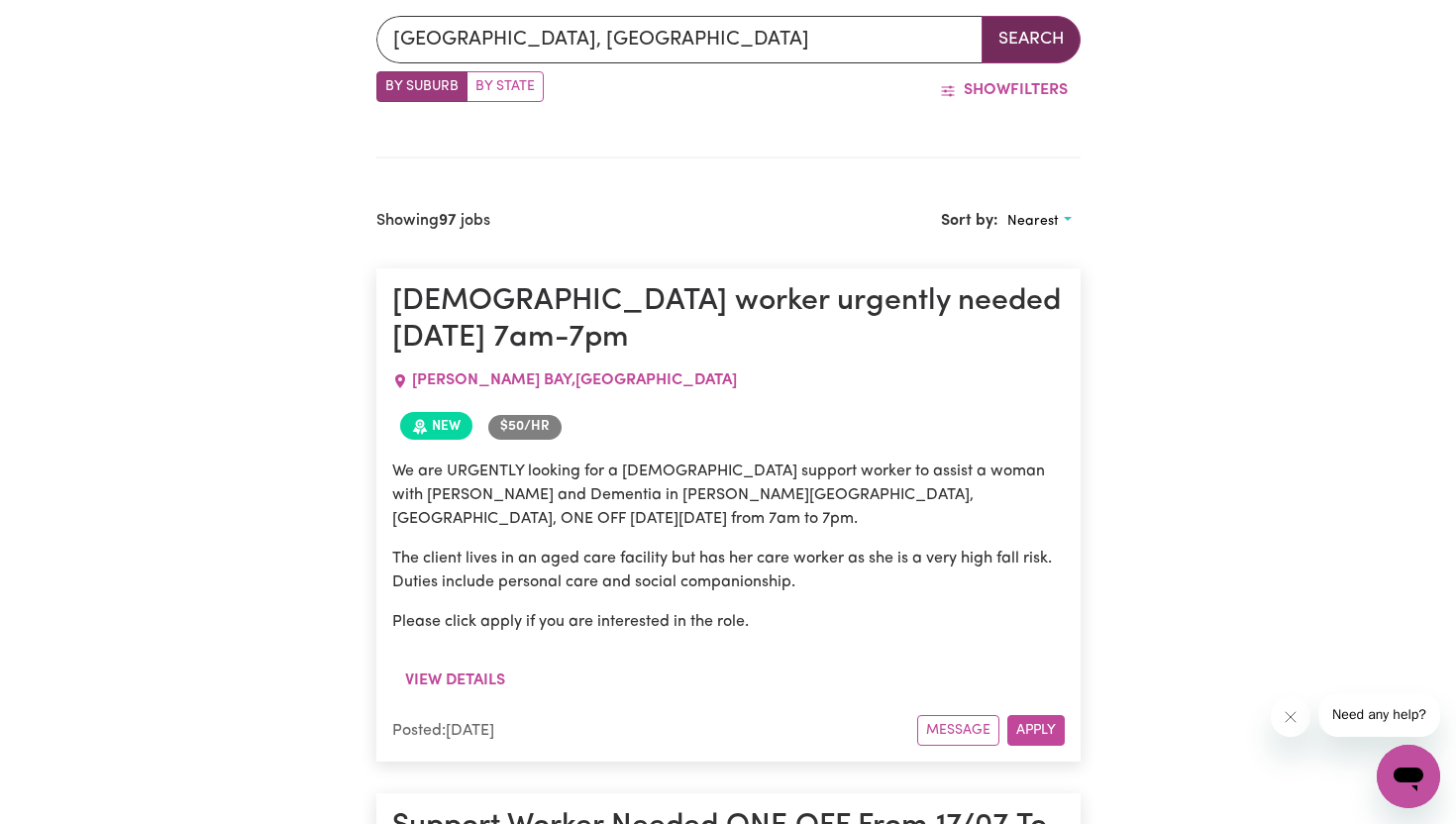 click on "Search" at bounding box center [1031, 40] 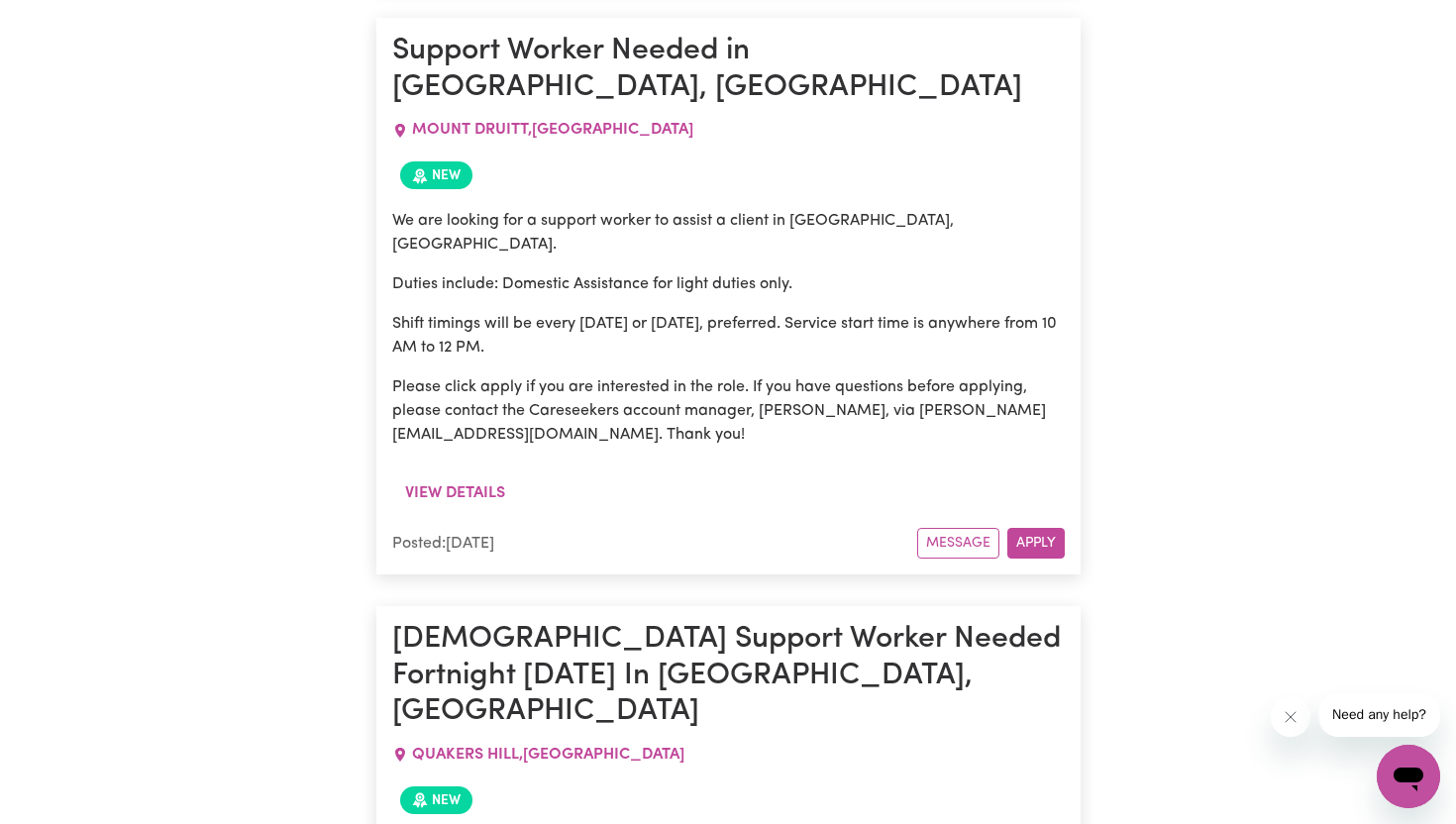 scroll, scrollTop: 1562, scrollLeft: 0, axis: vertical 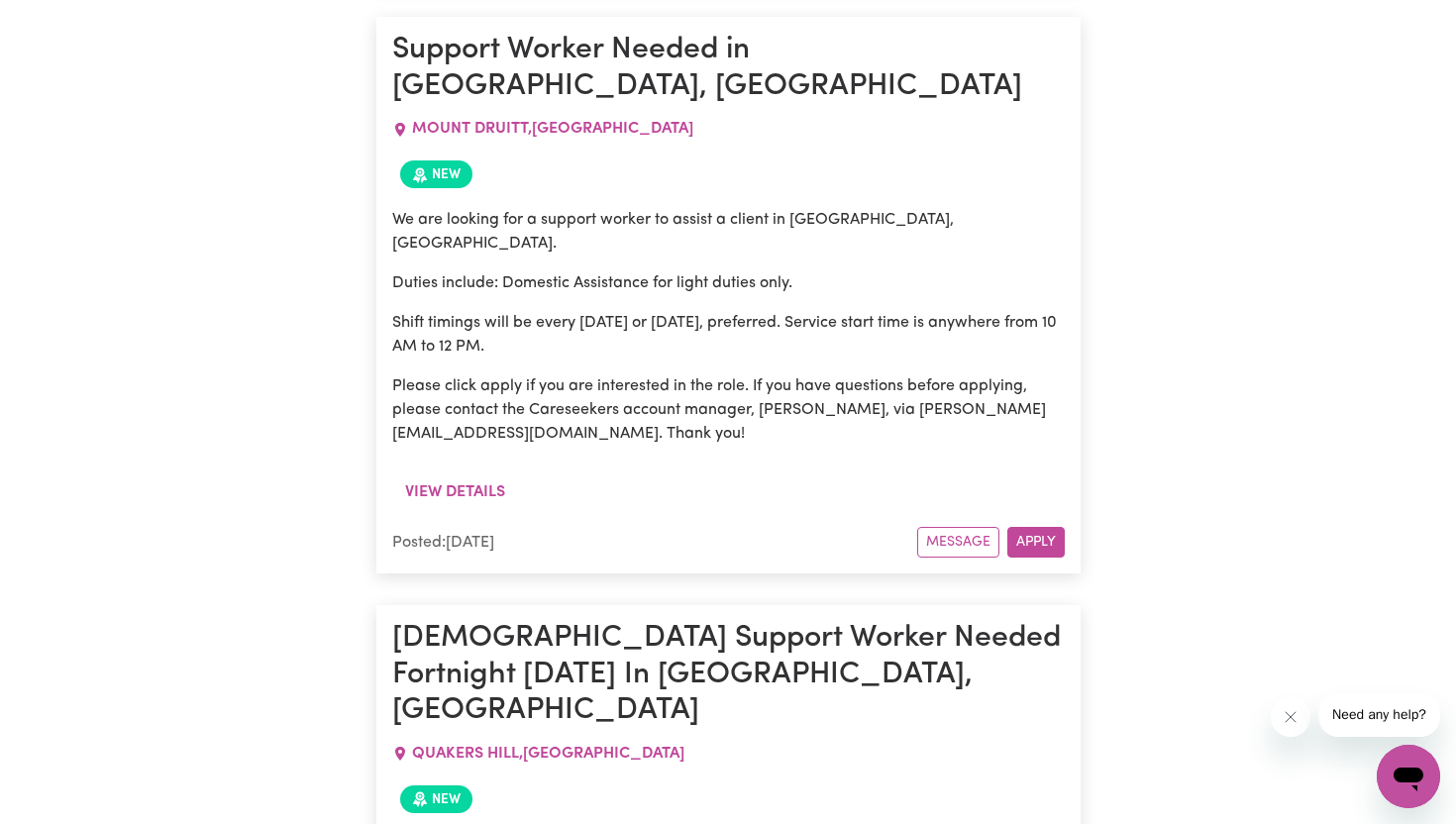 drag, startPoint x: 391, startPoint y: 262, endPoint x: 544, endPoint y: 276, distance: 153.63919 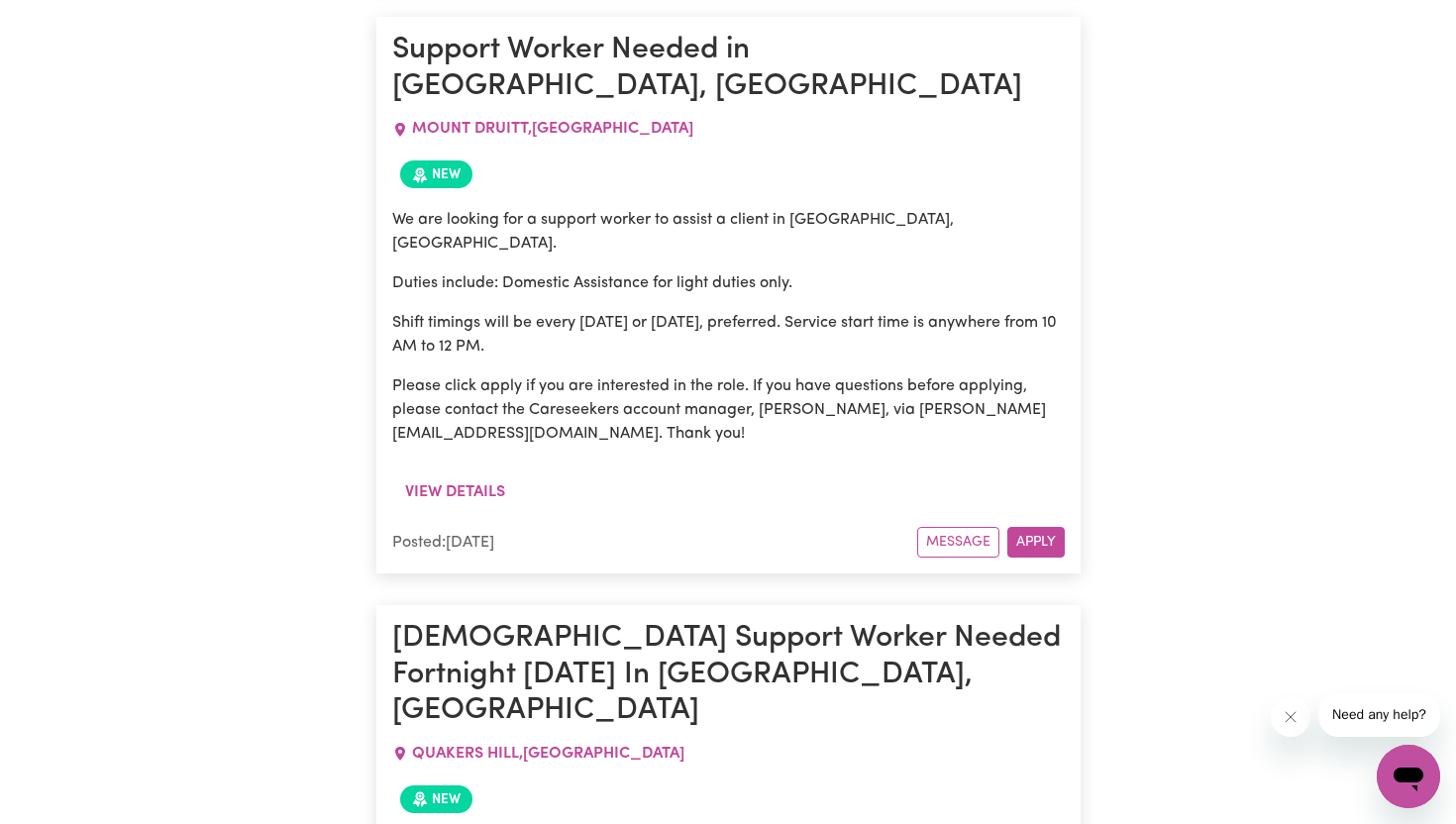click on "Shift timings will be every [DATE] or [DATE], preferred. Service start time is anywhere from 10 AM to 12 PM." at bounding box center (728, 335) 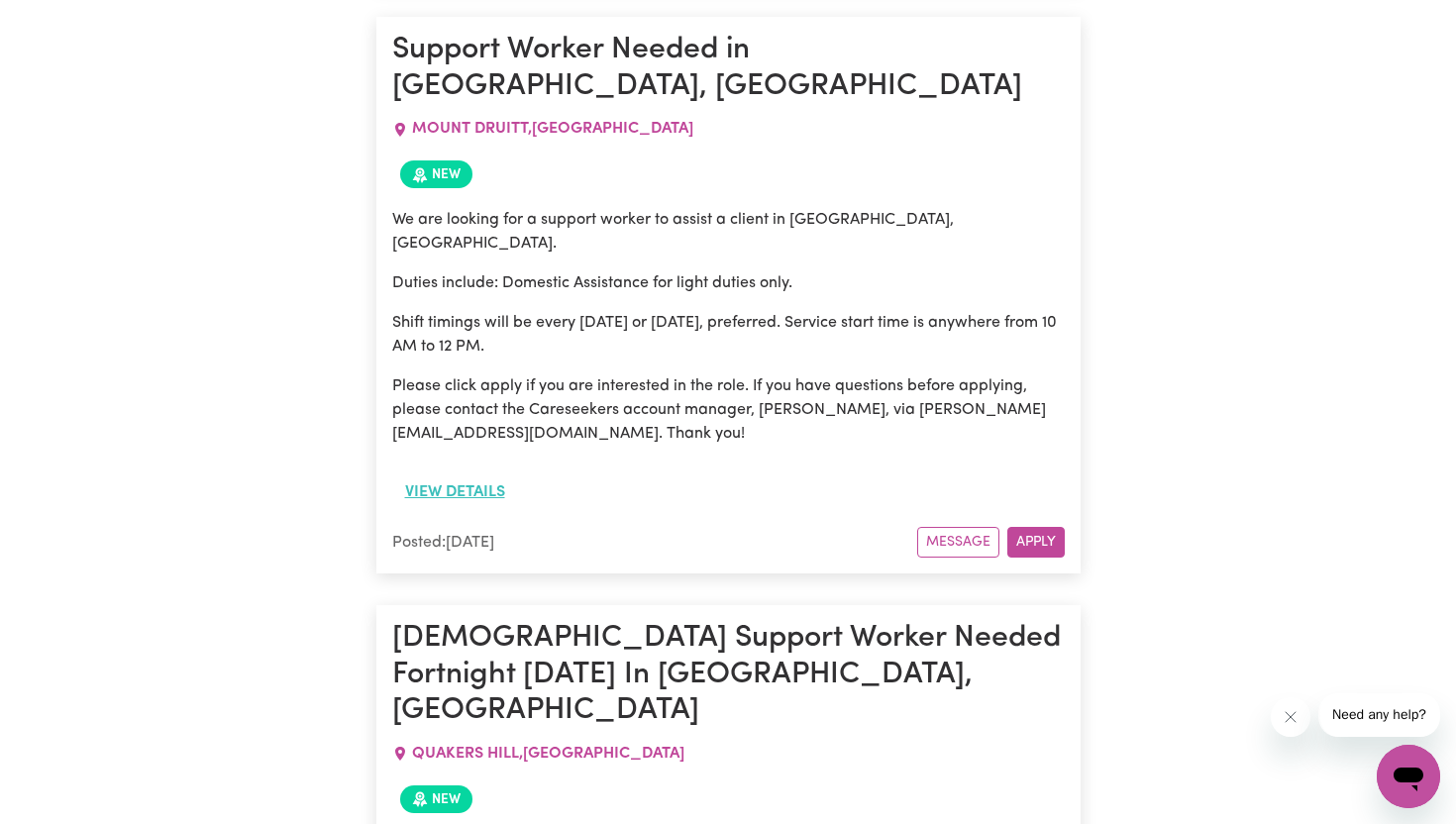 click on "View details" at bounding box center (455, 492) 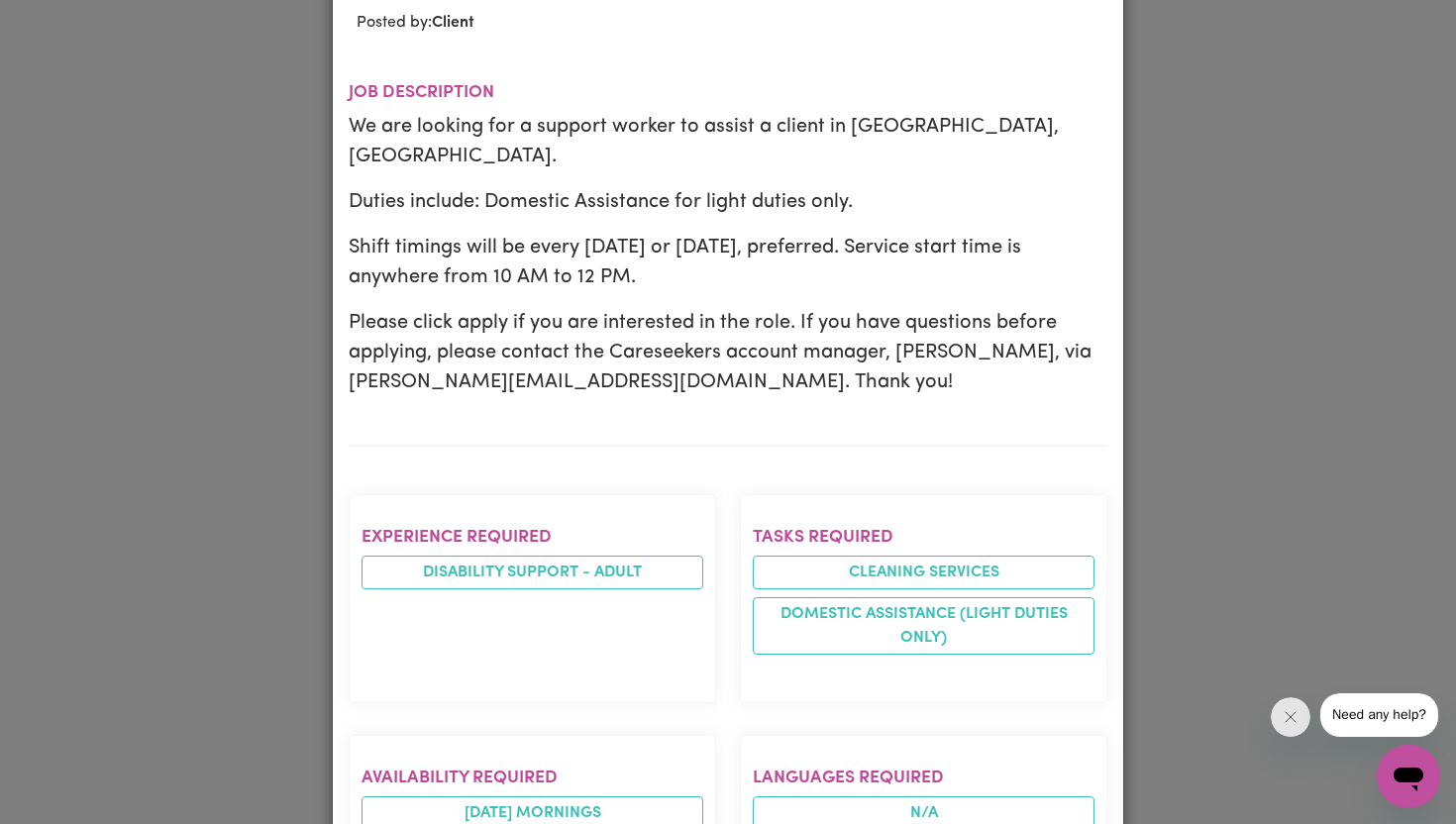 scroll, scrollTop: 182, scrollLeft: 0, axis: vertical 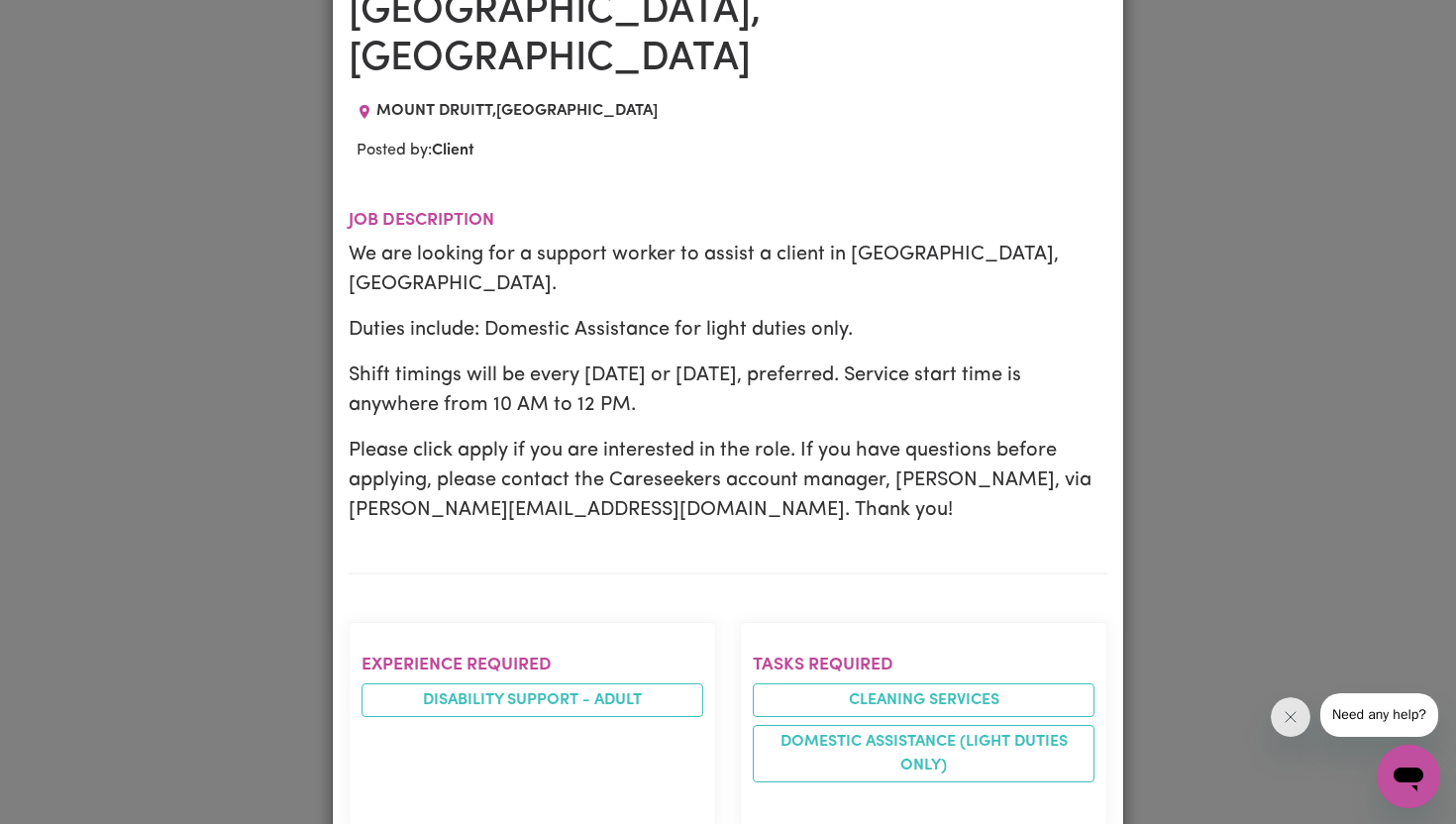 click on "Job Details Support Worker Needed in [GEOGRAPHIC_DATA], [GEOGRAPHIC_DATA] [GEOGRAPHIC_DATA] ,  [GEOGRAPHIC_DATA] Posted by:  Client Job description We are looking for a support worker to assist a client in [GEOGRAPHIC_DATA], [GEOGRAPHIC_DATA]. Duties include: Domestic Assistance for light duties only.  Shift timings will be every [DATE] or [DATE], preferred. Service start time is anywhere from 10 AM to 12 PM. Please click apply if you are interested in the role. If you have questions before applying, please contact the Careseekers account manager, [PERSON_NAME], via [PERSON_NAME][EMAIL_ADDRESS][DOMAIN_NAME]. Thank you! Experience required Disability support - Adult Tasks required Cleaning services Domestic assistance (light duties only) Availability required [DATE] mornings [DATE] mornings Languages required N/A Carer gender requirements No preference Worker location requirements All workers willing to travel to my area can apply Qualification requirements N/A Other requirements N/A" at bounding box center [728, 412] 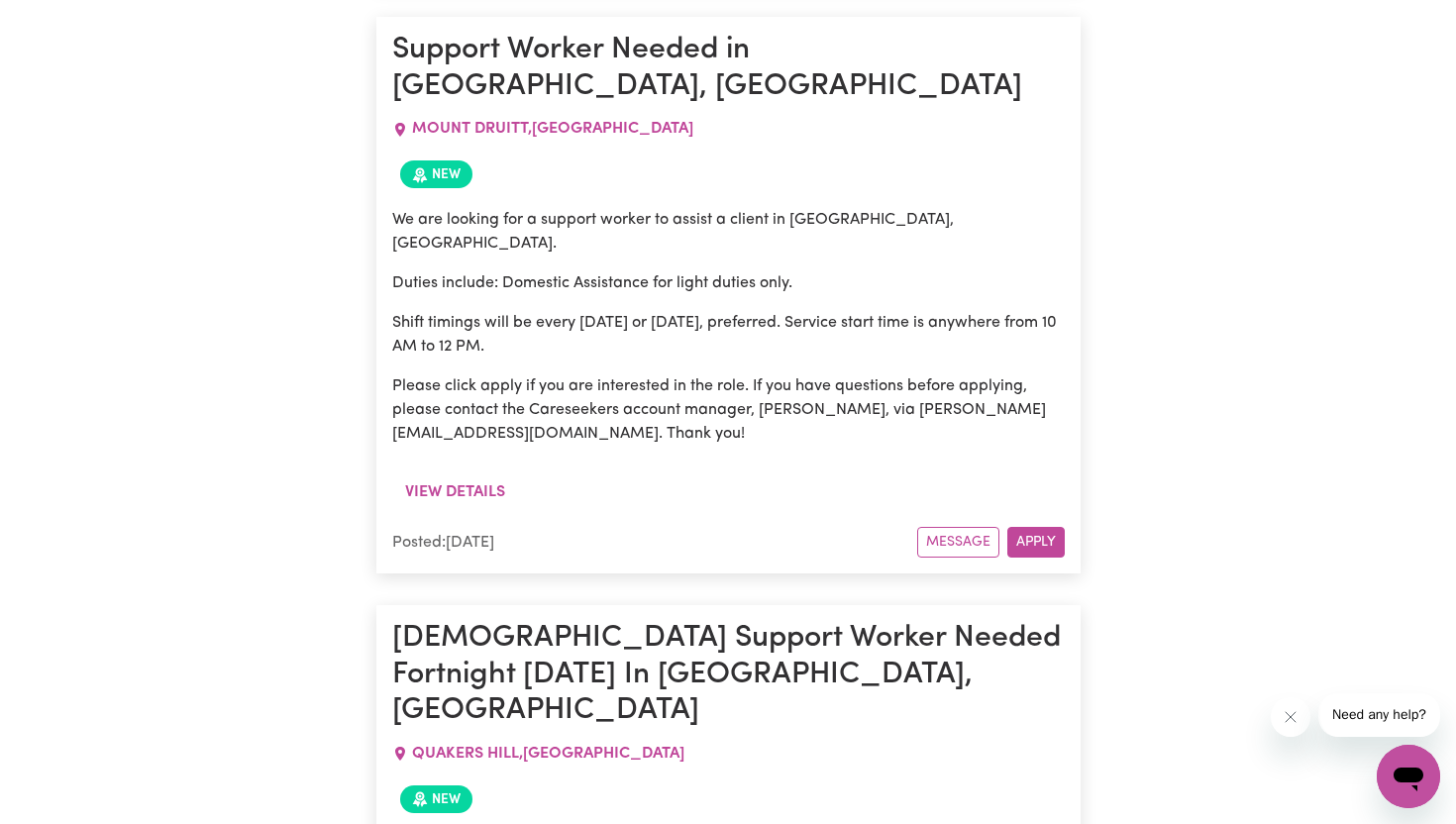 scroll, scrollTop: 0, scrollLeft: 0, axis: both 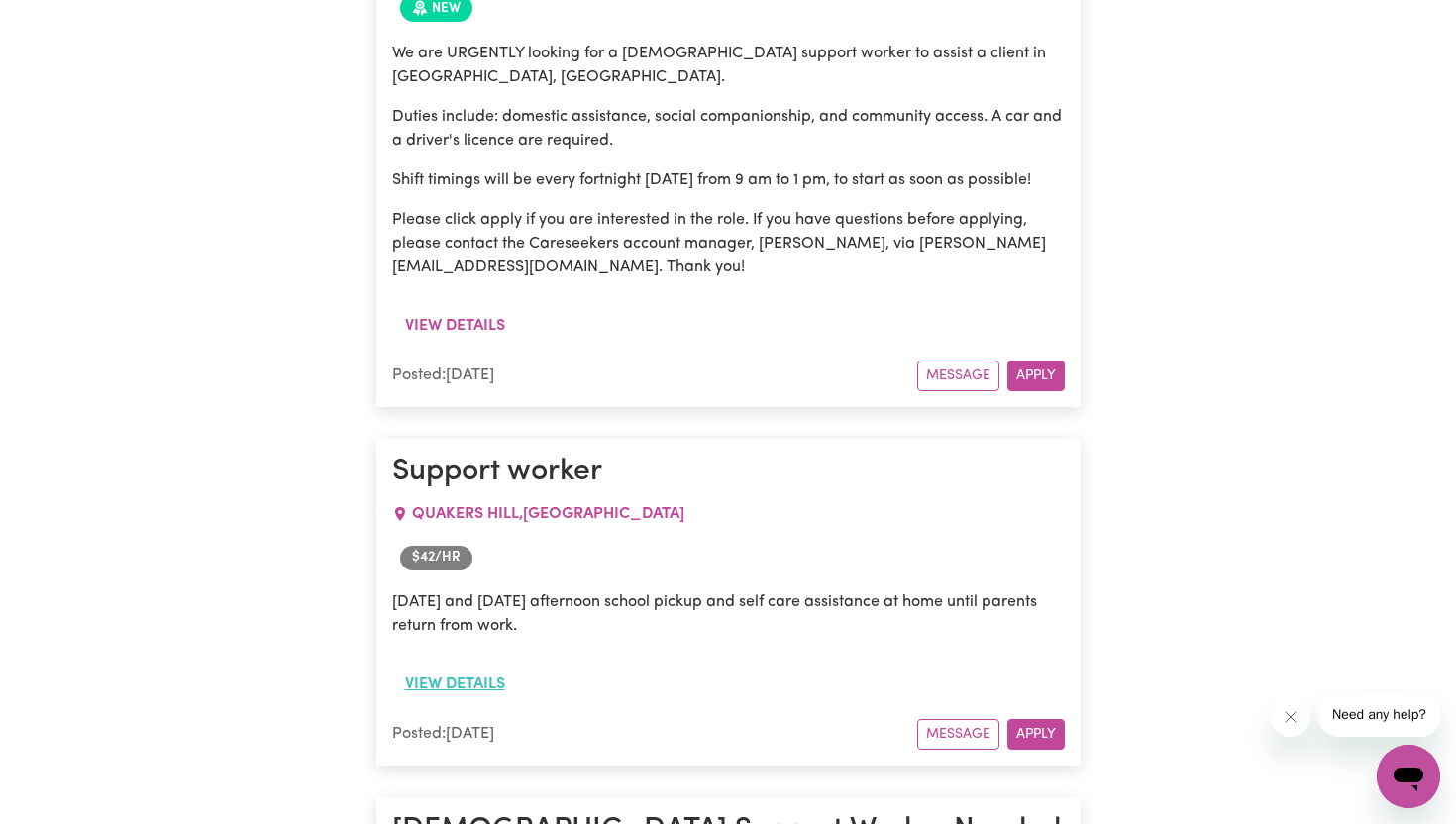 click on "View details" at bounding box center (455, 684) 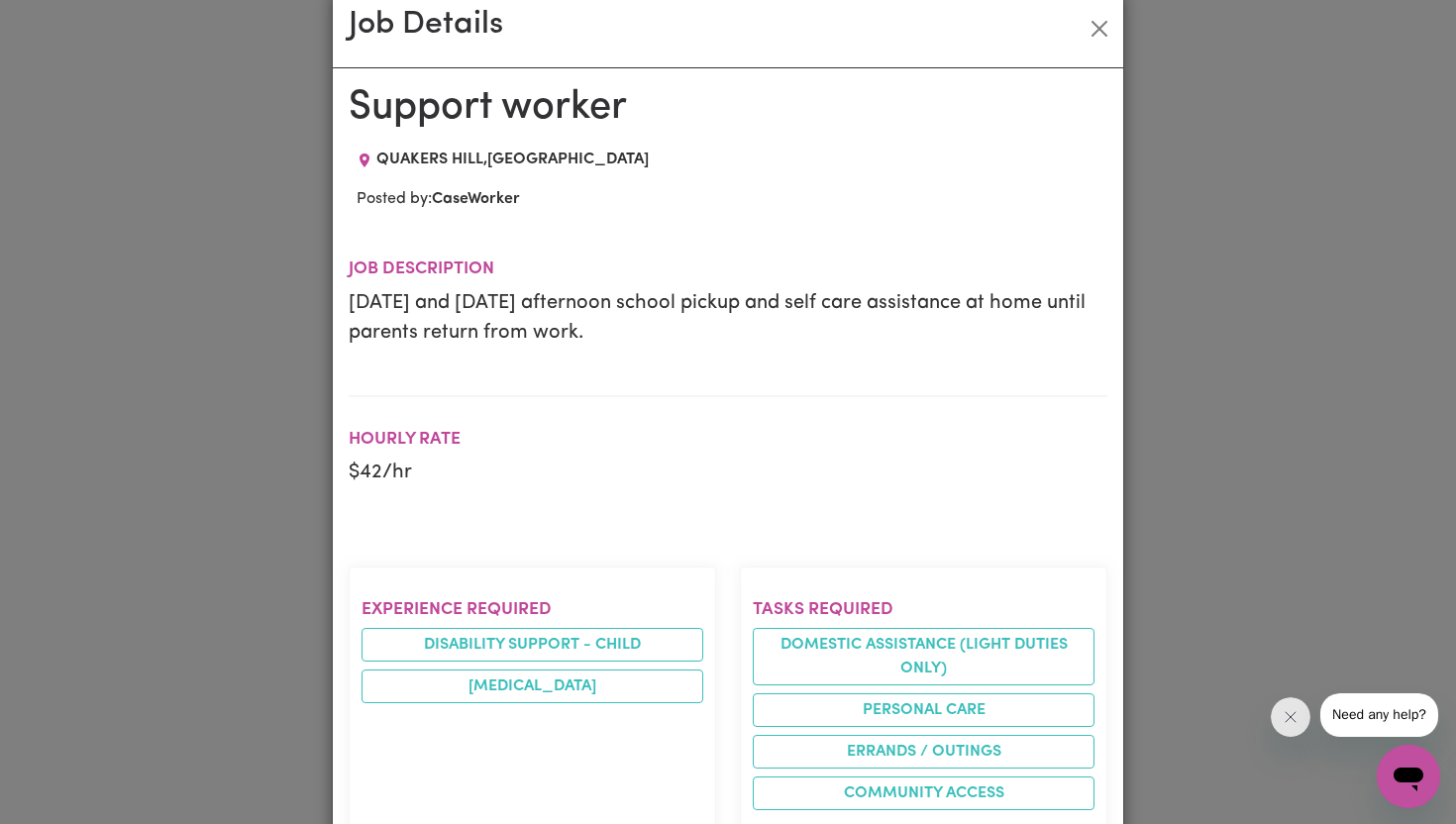 scroll, scrollTop: 40, scrollLeft: 0, axis: vertical 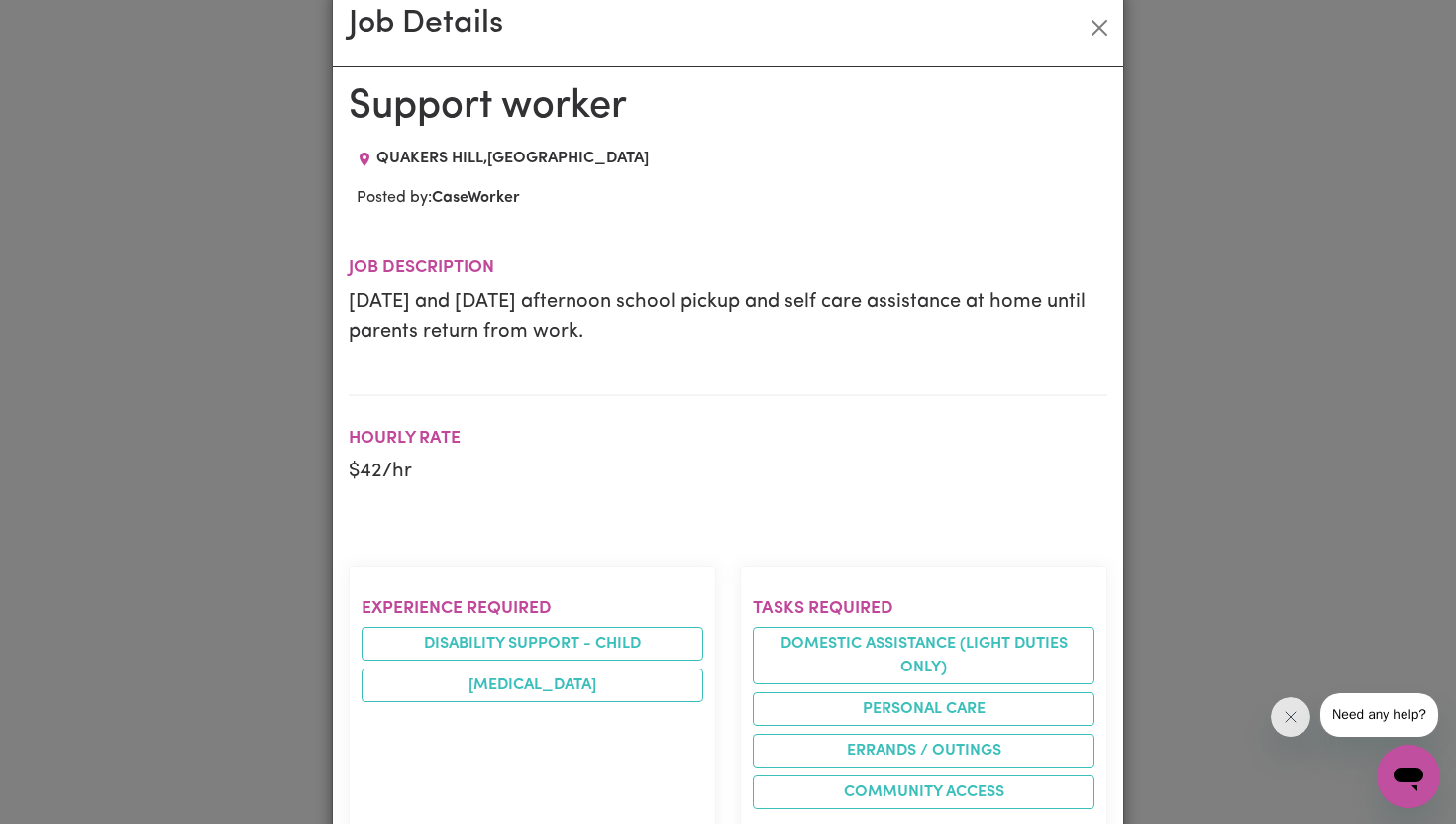 drag, startPoint x: 622, startPoint y: 331, endPoint x: 248, endPoint y: 328, distance: 374.012 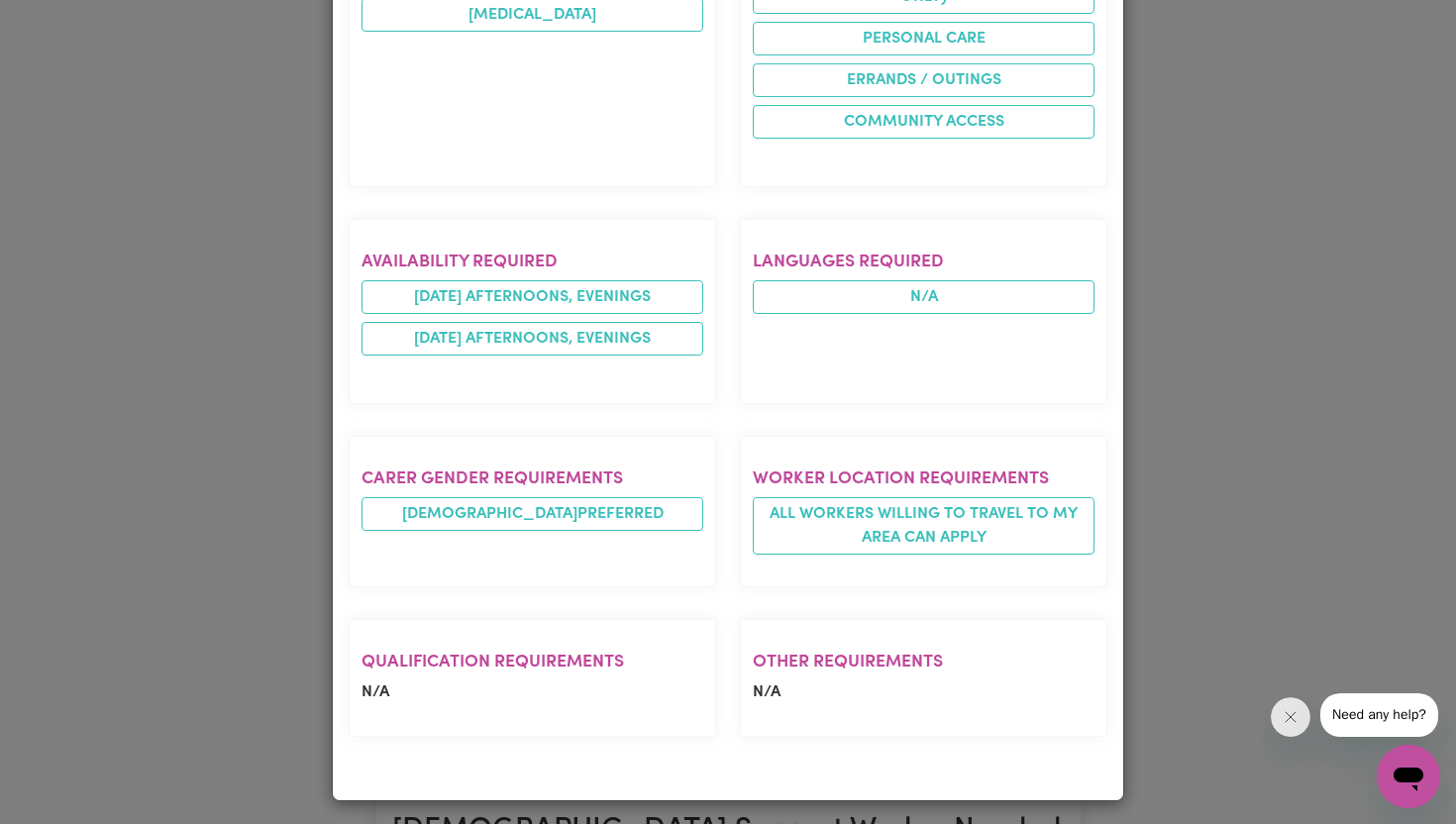 scroll, scrollTop: 715, scrollLeft: 0, axis: vertical 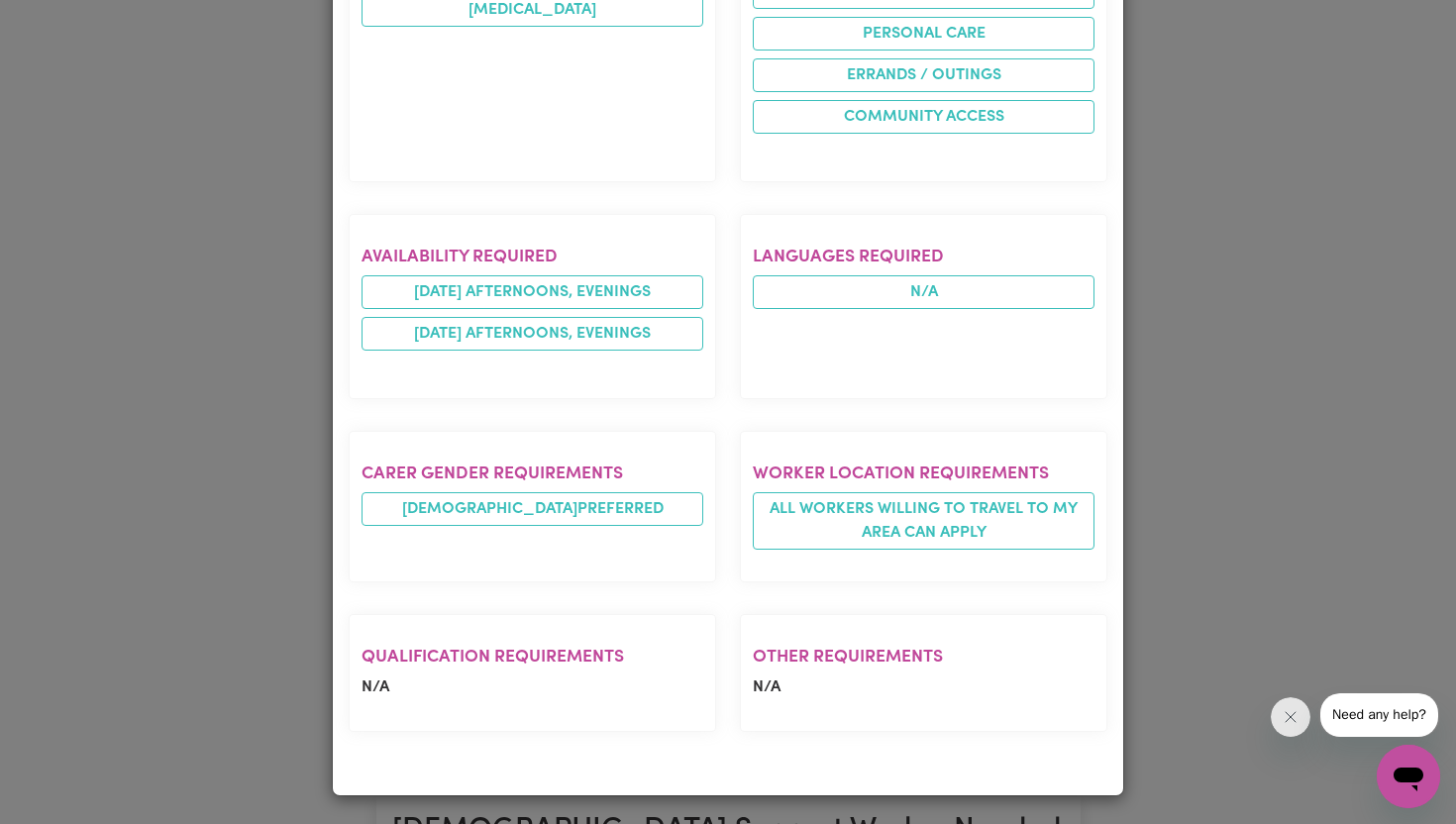 click on "Job Details Support worker [GEOGRAPHIC_DATA] ,  [GEOGRAPHIC_DATA] Posted by:  CaseWorker Job description [DATE] and [DATE] afternoon school pickup and self care assistance at home until parents return from work.  [DEMOGRAPHIC_DATA] Rate $ 42 /hr Experience required Disability support - Child [MEDICAL_DATA] Tasks required Domestic assistance (light duties only) Personal care Errands / Outings Community access Availability required [DATE] afternoons, evenings [DATE] afternoons, evenings Languages required N/A Carer gender requirements [DEMOGRAPHIC_DATA]  preferred Worker location requirements All workers willing to travel to my area can apply Qualification requirements N/A Other requirements N/A" at bounding box center [728, 412] 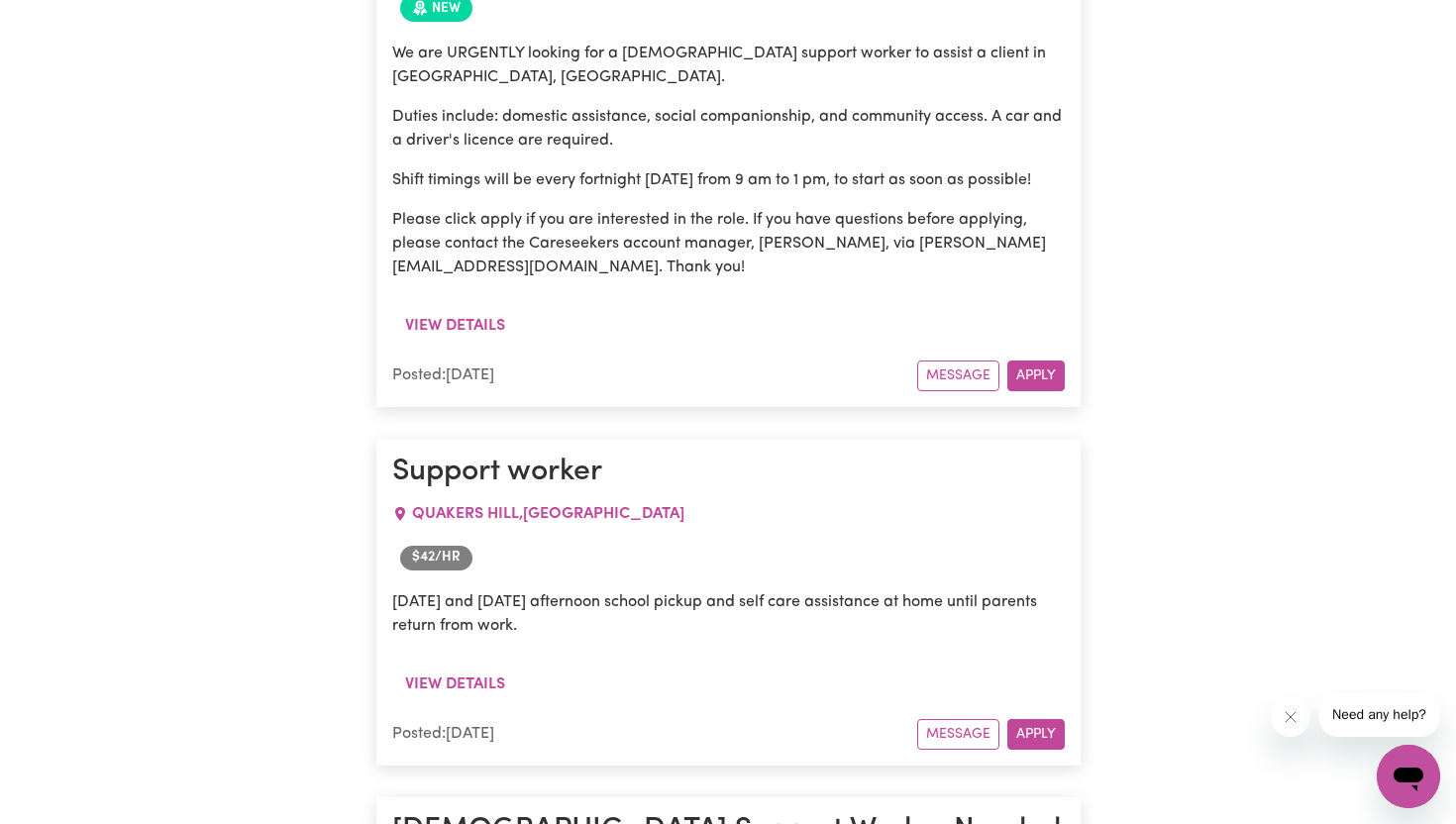 scroll, scrollTop: 0, scrollLeft: 0, axis: both 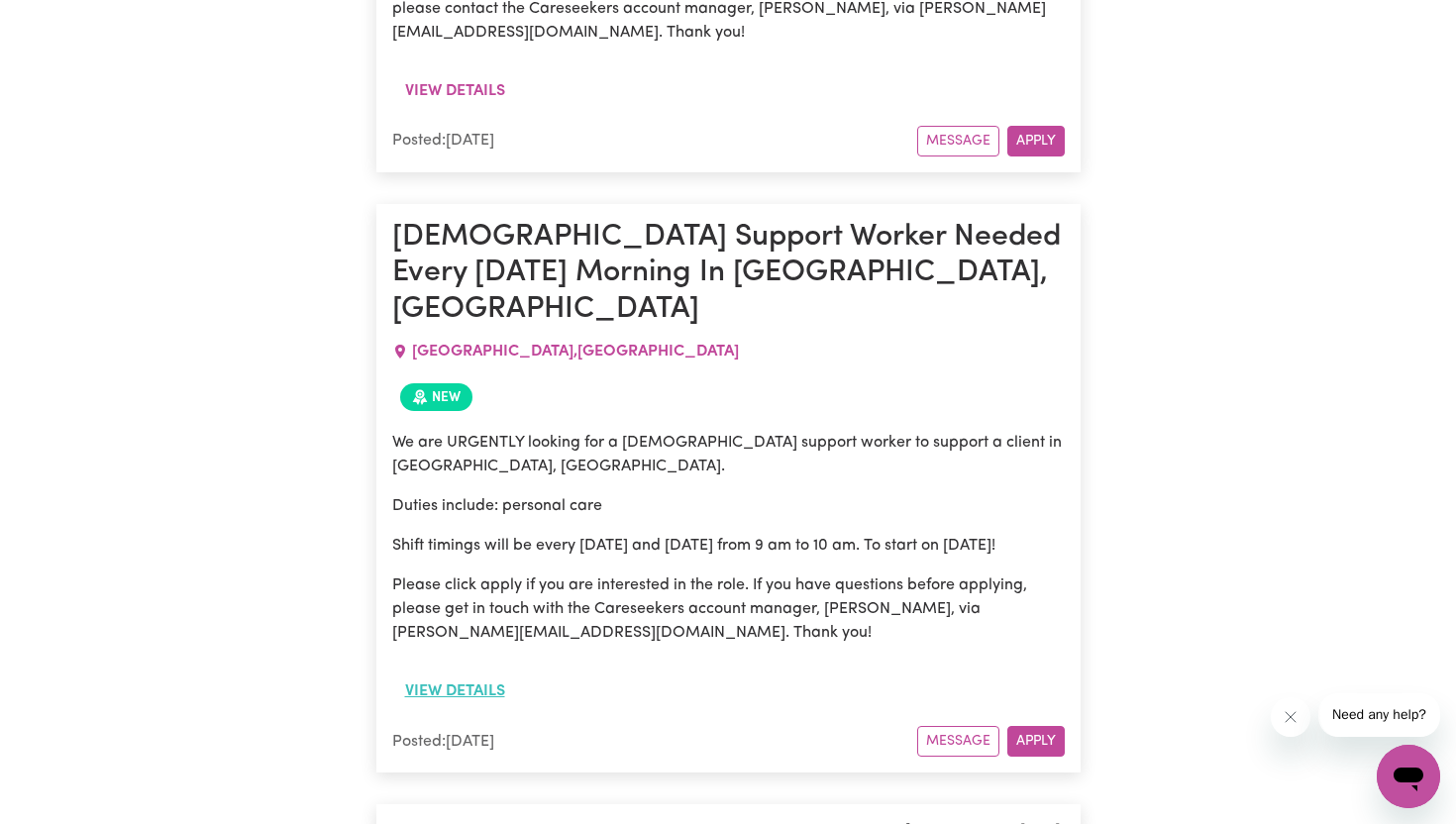 click on "View details" at bounding box center (455, 691) 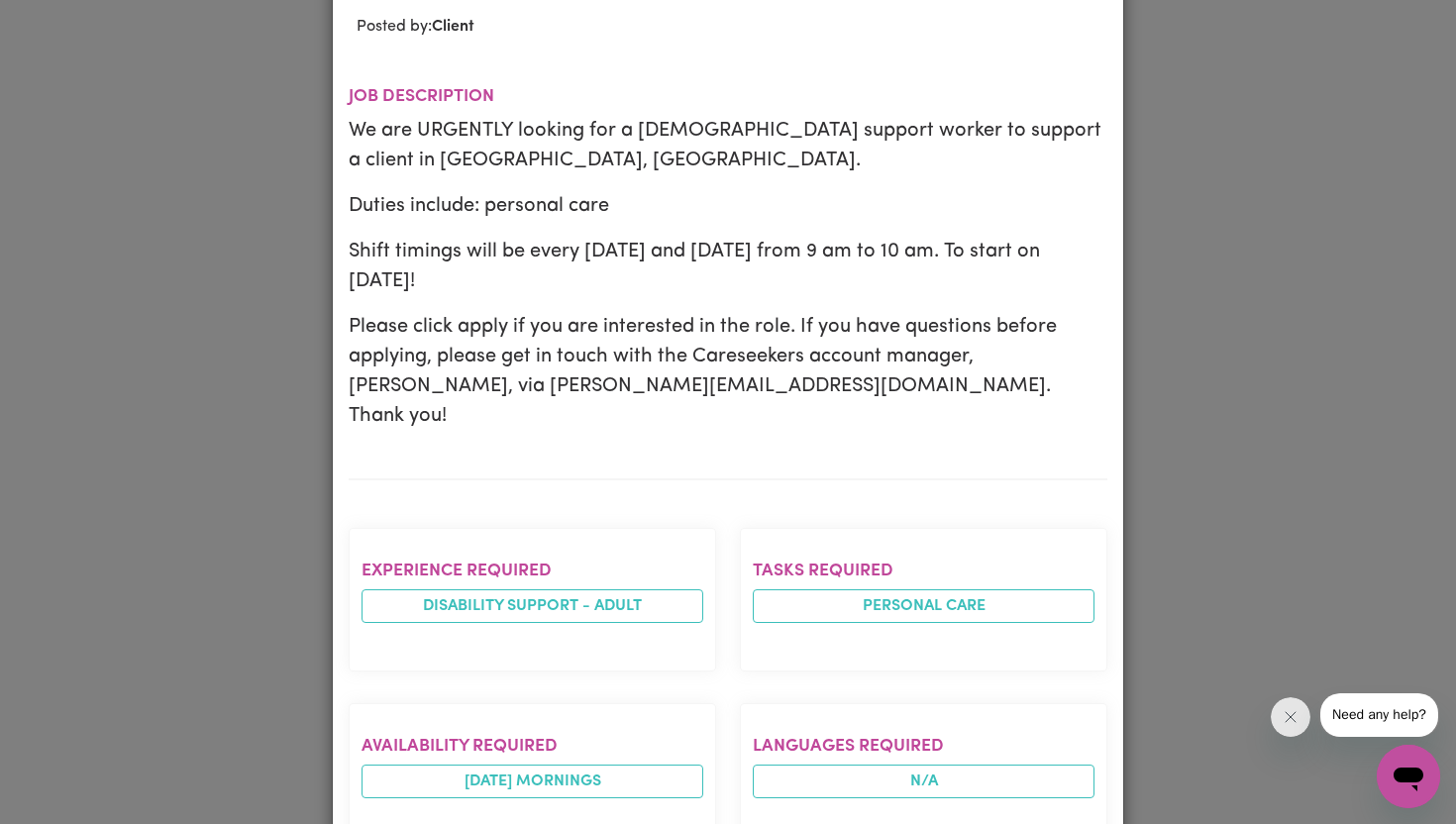 scroll, scrollTop: 350, scrollLeft: 0, axis: vertical 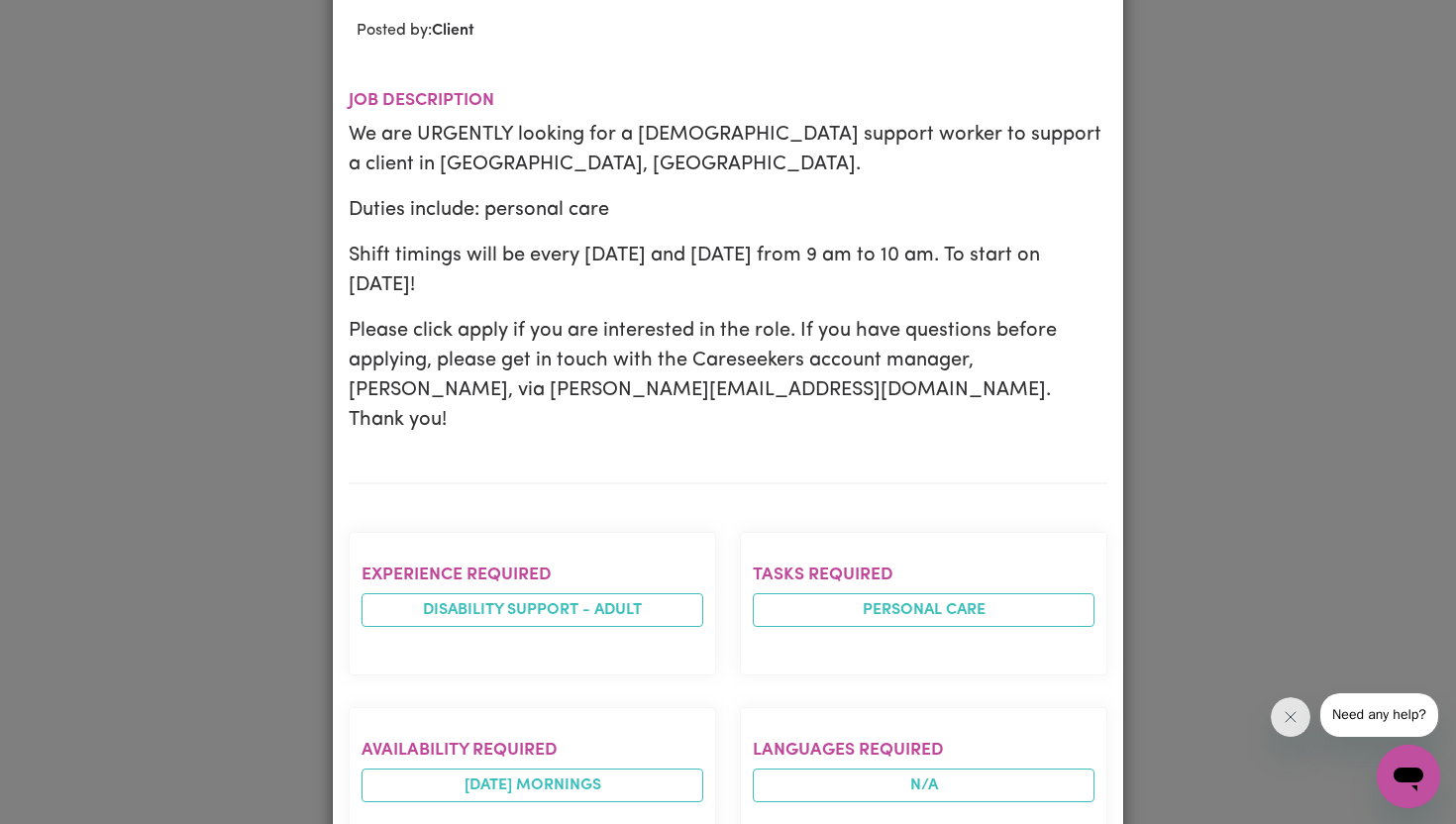click on "Experience required Disability support - Adult" at bounding box center [532, 603] 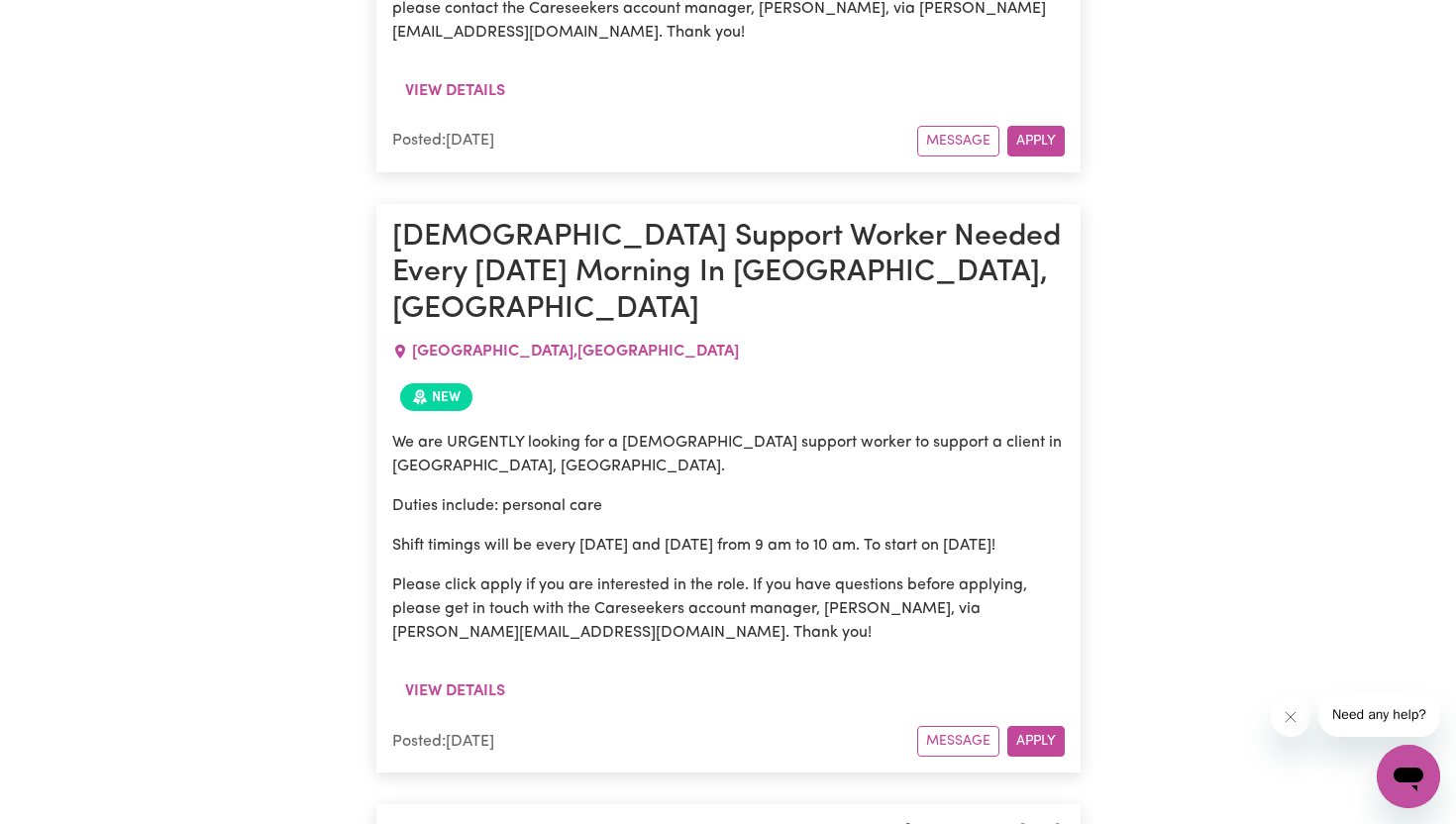 scroll, scrollTop: 0, scrollLeft: 0, axis: both 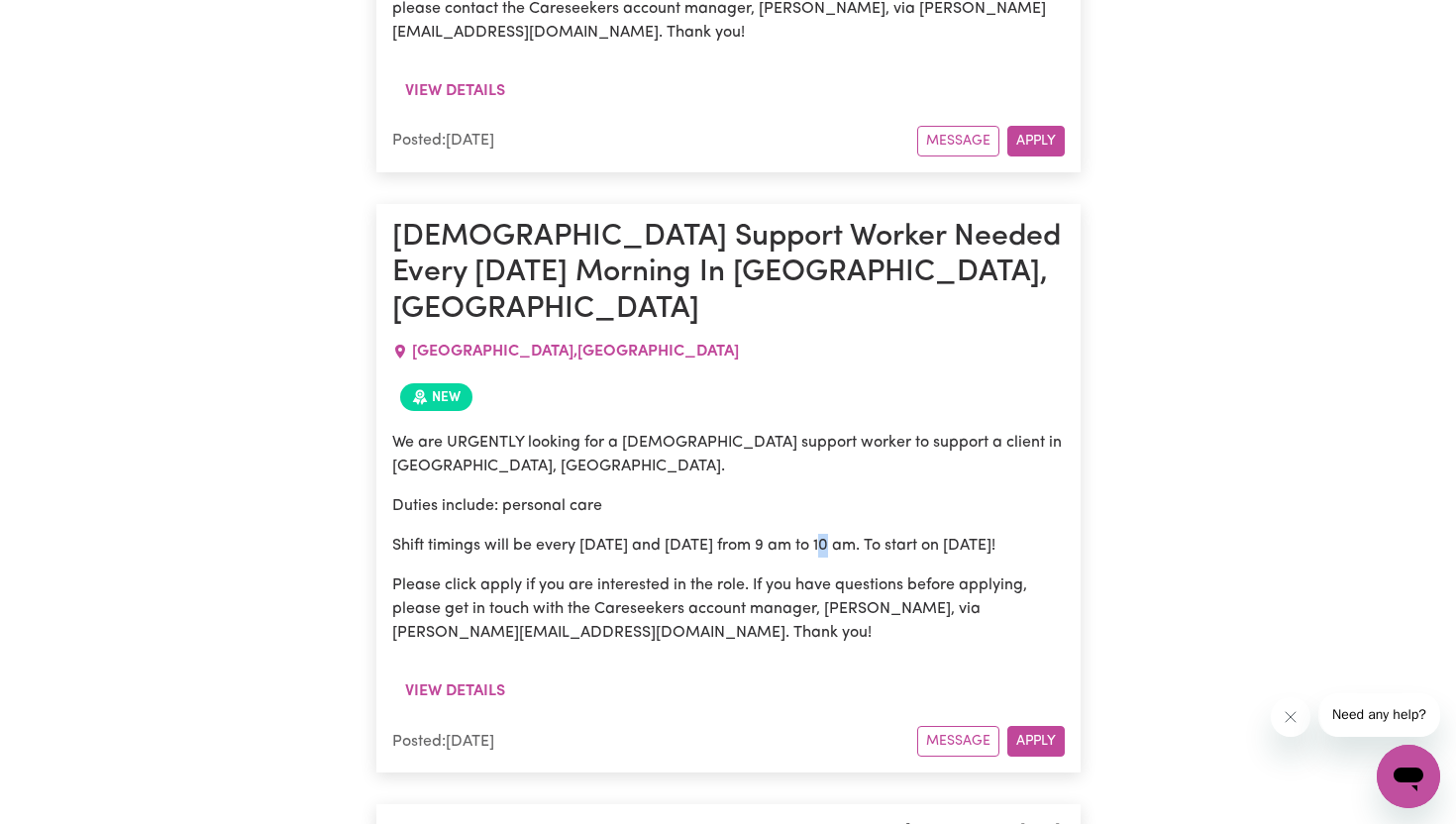 click on "Shift timings will be every [DATE] and [DATE] from 9 am to 10 am. To start on  [DATE]!" at bounding box center [728, 546] 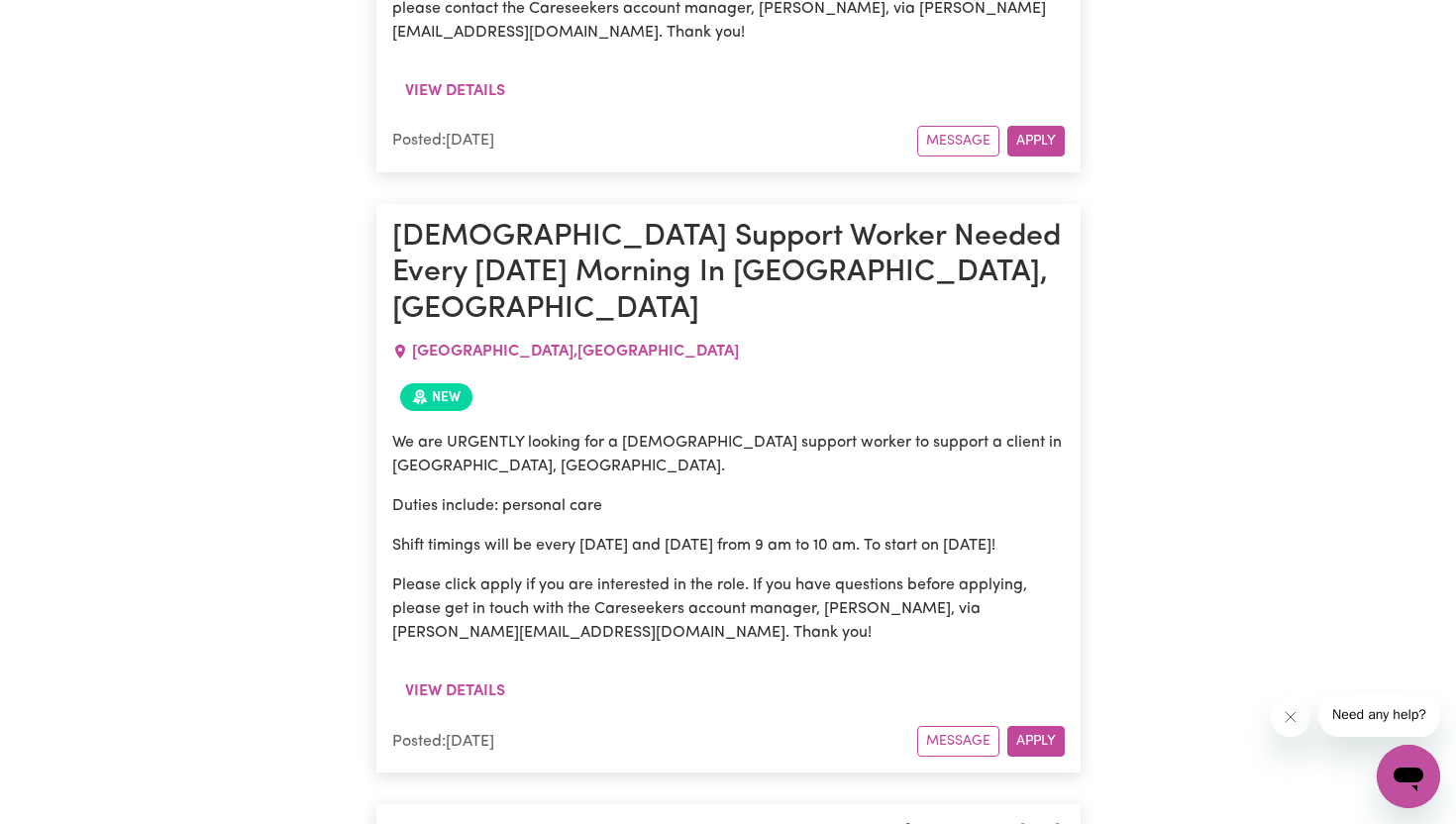 click on "Shift timings will be every [DATE] and [DATE] from 9 am to 10 am. To start on  [DATE]!" at bounding box center [728, 546] 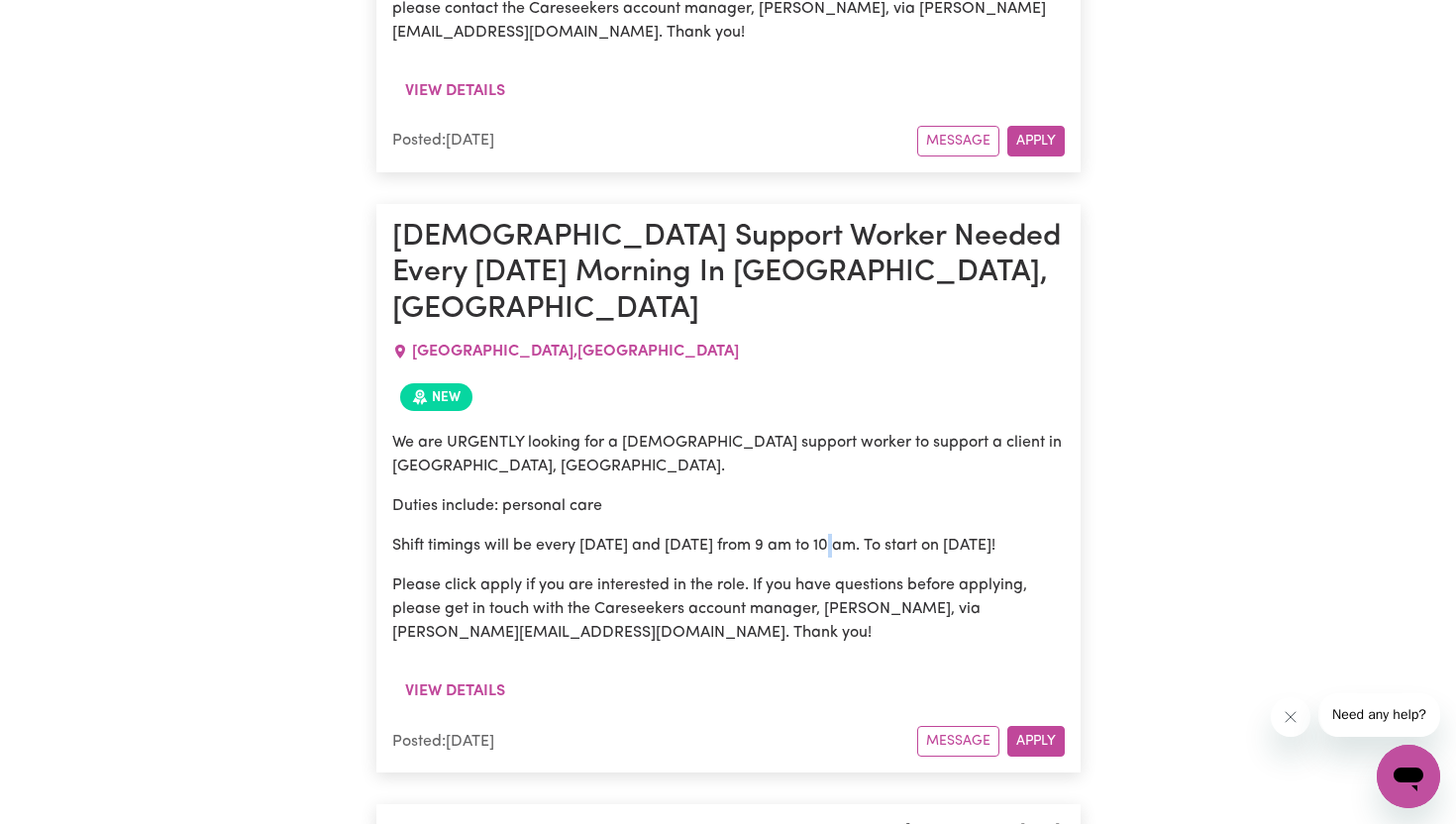 click on "Shift timings will be every [DATE] and [DATE] from 9 am to 10 am. To start on  [DATE]!" at bounding box center (728, 546) 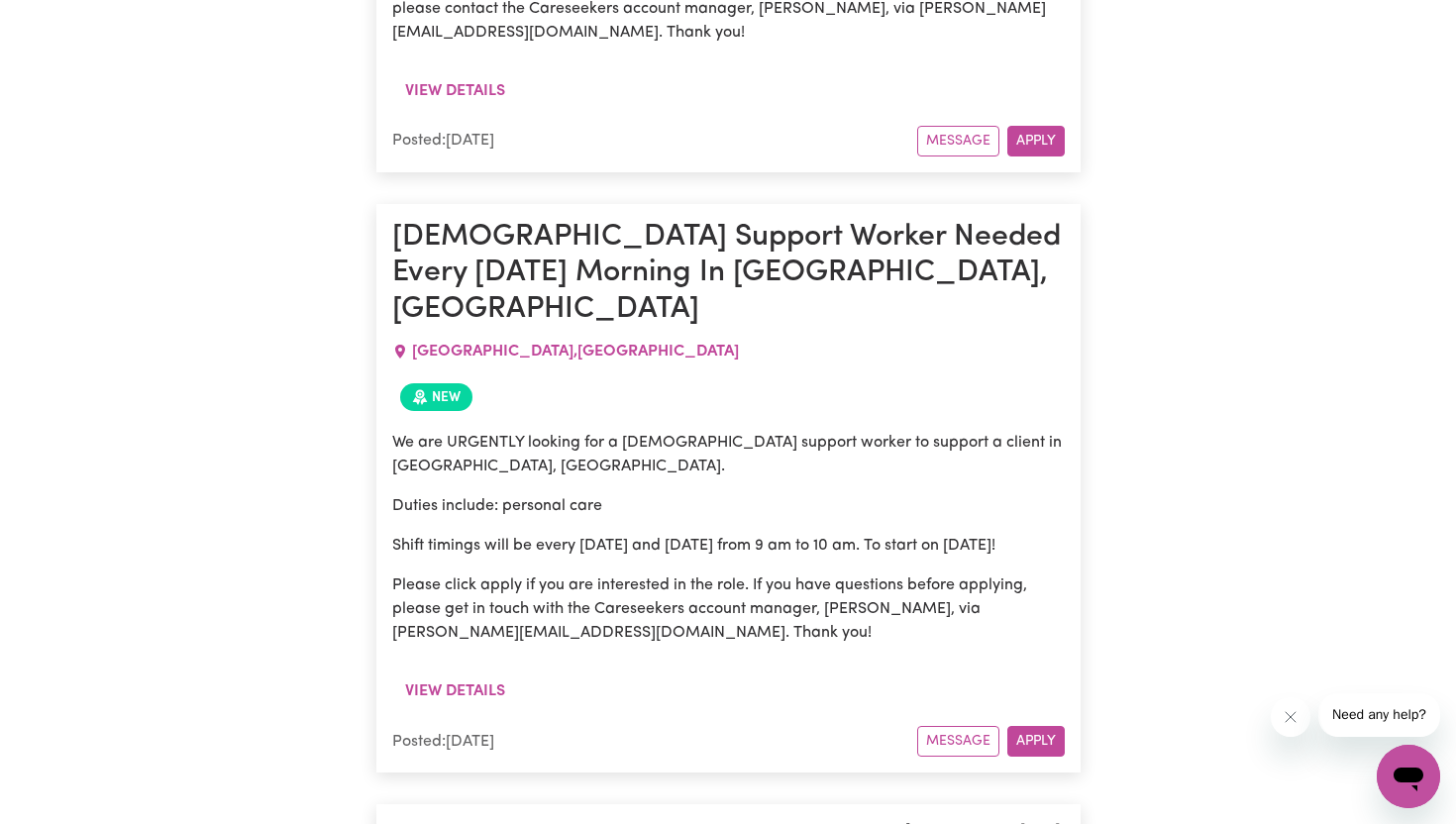 click on "Shift timings will be every [DATE] and [DATE] from 9 am to 10 am. To start on  [DATE]!" at bounding box center (728, 546) 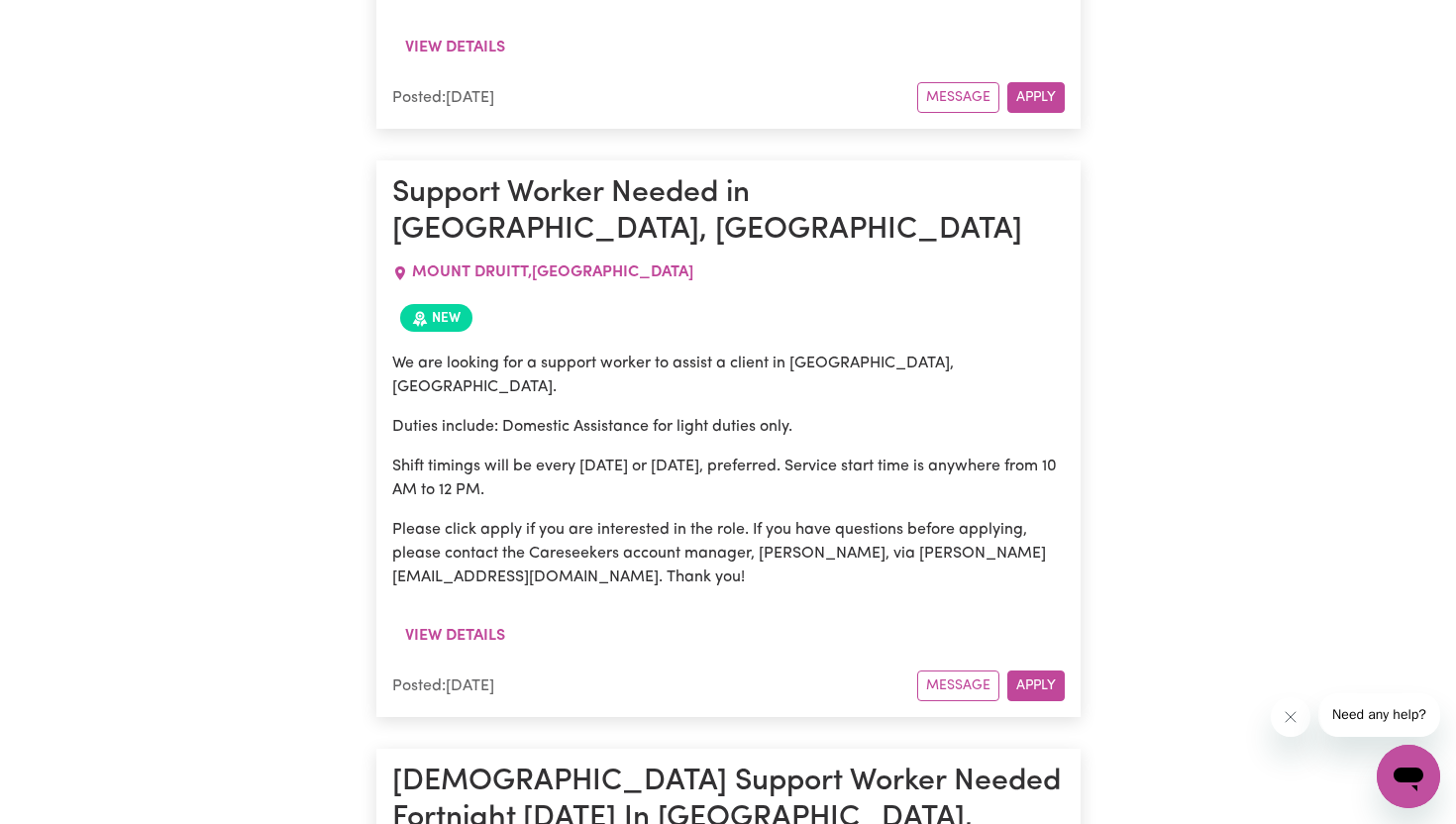 scroll, scrollTop: 1421, scrollLeft: 0, axis: vertical 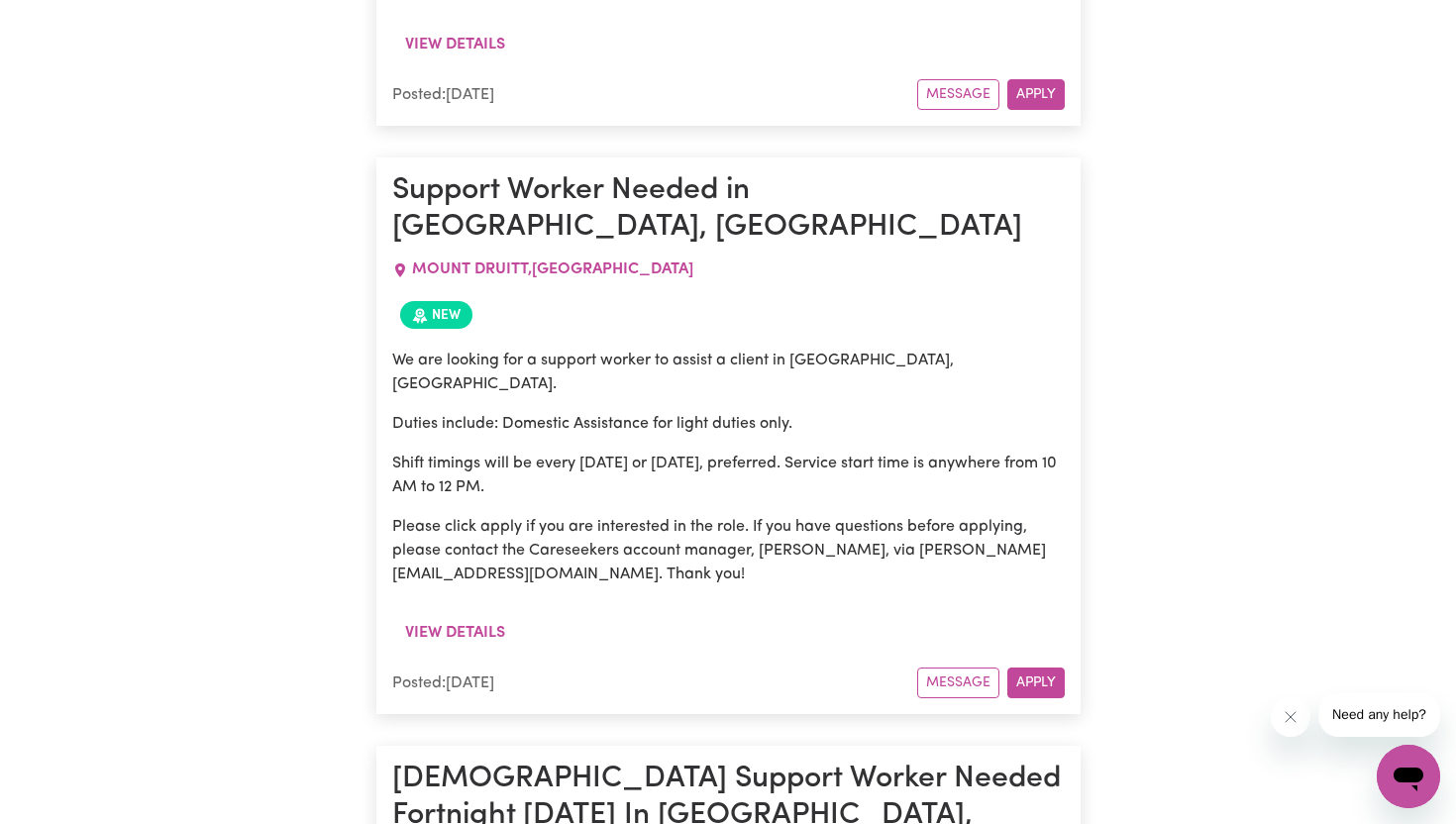 drag, startPoint x: 689, startPoint y: 402, endPoint x: 700, endPoint y: 424, distance: 24.596748 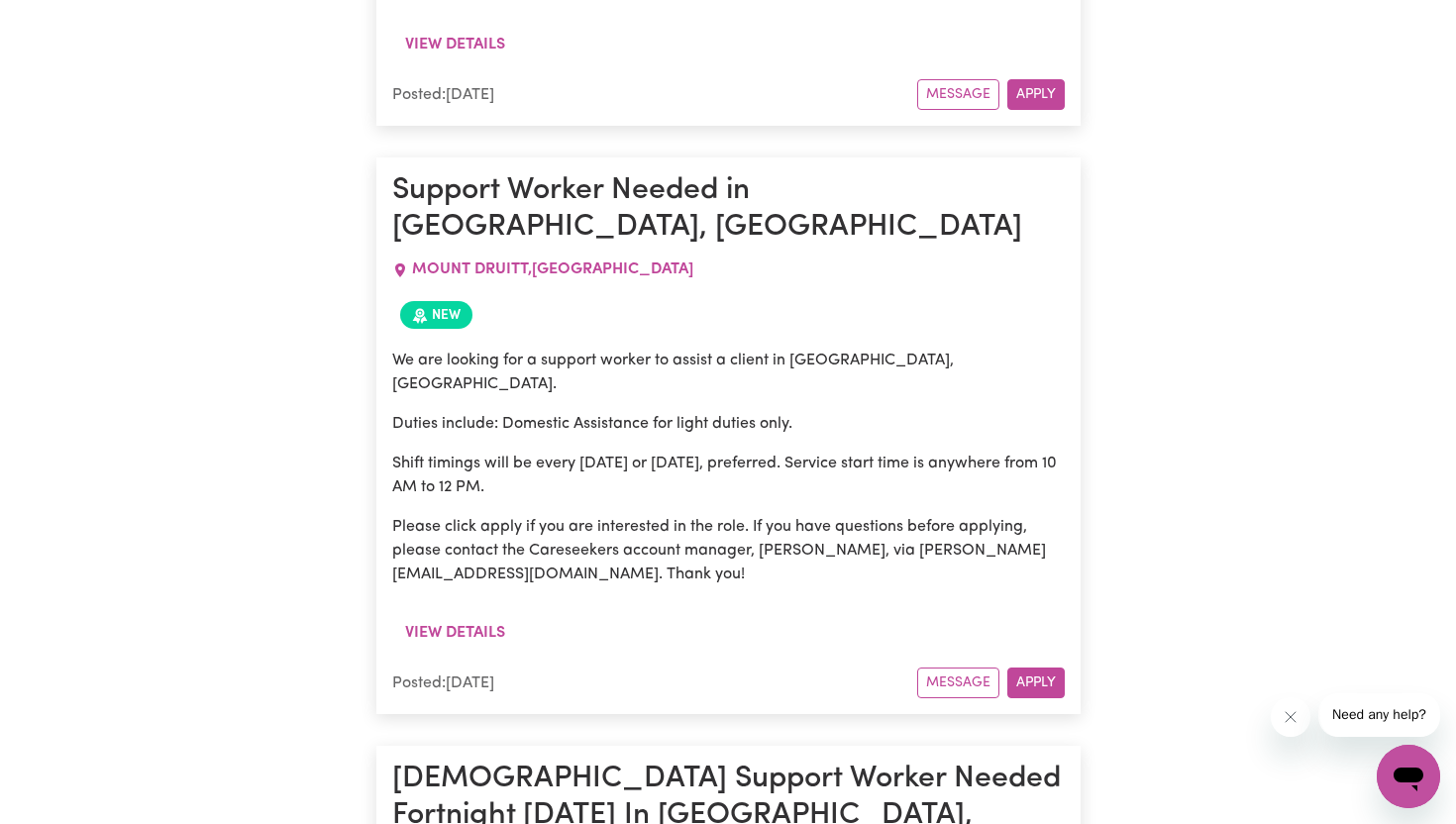 drag, startPoint x: 538, startPoint y: 427, endPoint x: 384, endPoint y: 409, distance: 155.04838 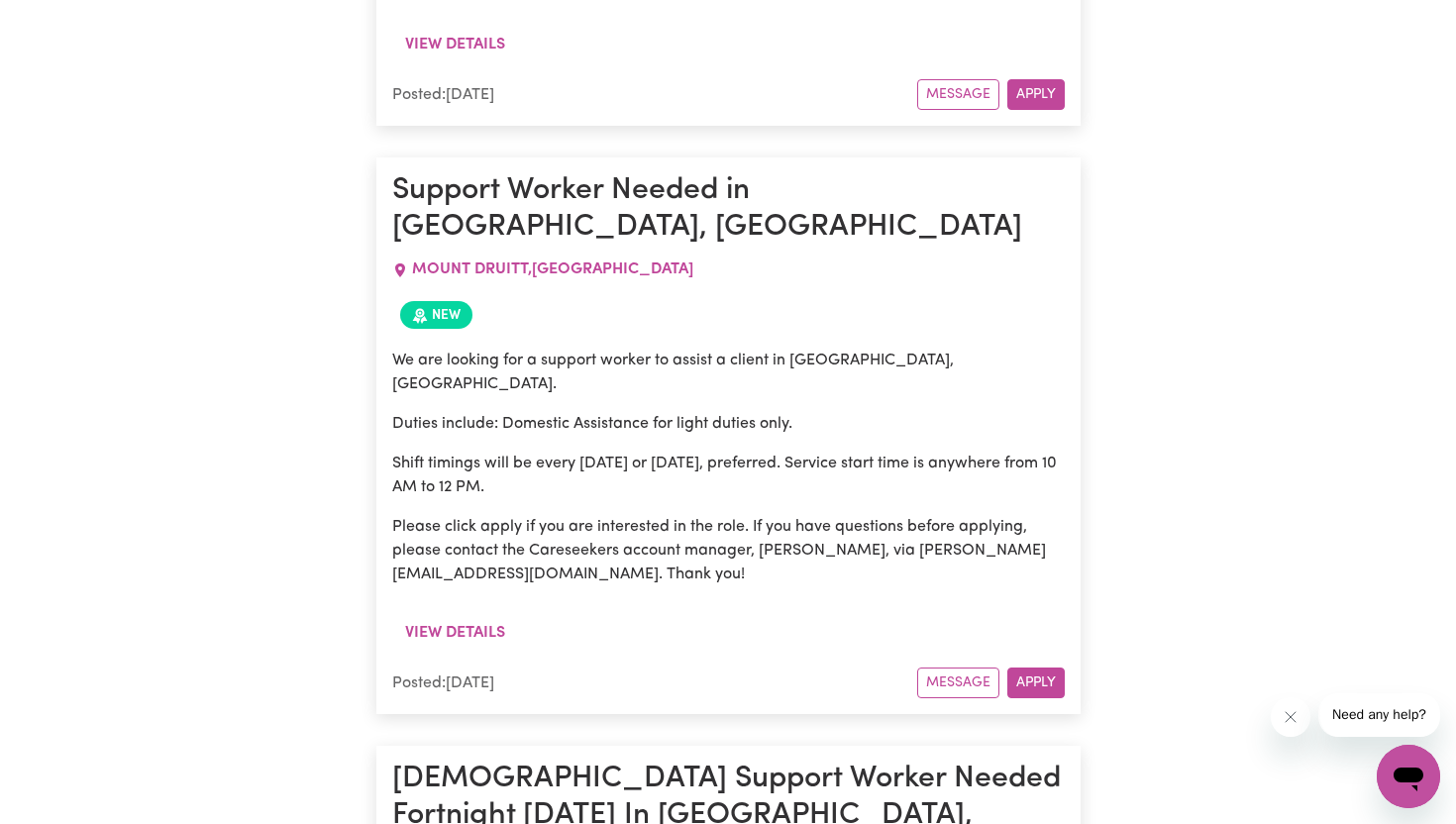 click on "Support Worker Needed in [GEOGRAPHIC_DATA], [GEOGRAPHIC_DATA] [GEOGRAPHIC_DATA] ,  [GEOGRAPHIC_DATA] New We are looking for a support worker to assist a client in [GEOGRAPHIC_DATA], [GEOGRAPHIC_DATA]. Duties include: Domestic Assistance for light duties only.  Shift timings will be every [DATE] or [DATE], preferred. Service start time is anywhere from 10 AM to 12 PM. Please click apply if you are interested in the role. If you have questions before applying, please contact the Careseekers account manager, [PERSON_NAME], via [PERSON_NAME][EMAIL_ADDRESS][DOMAIN_NAME]. Thank you! View details Posted:  [DATE] Message Apply" at bounding box center [728, 436] 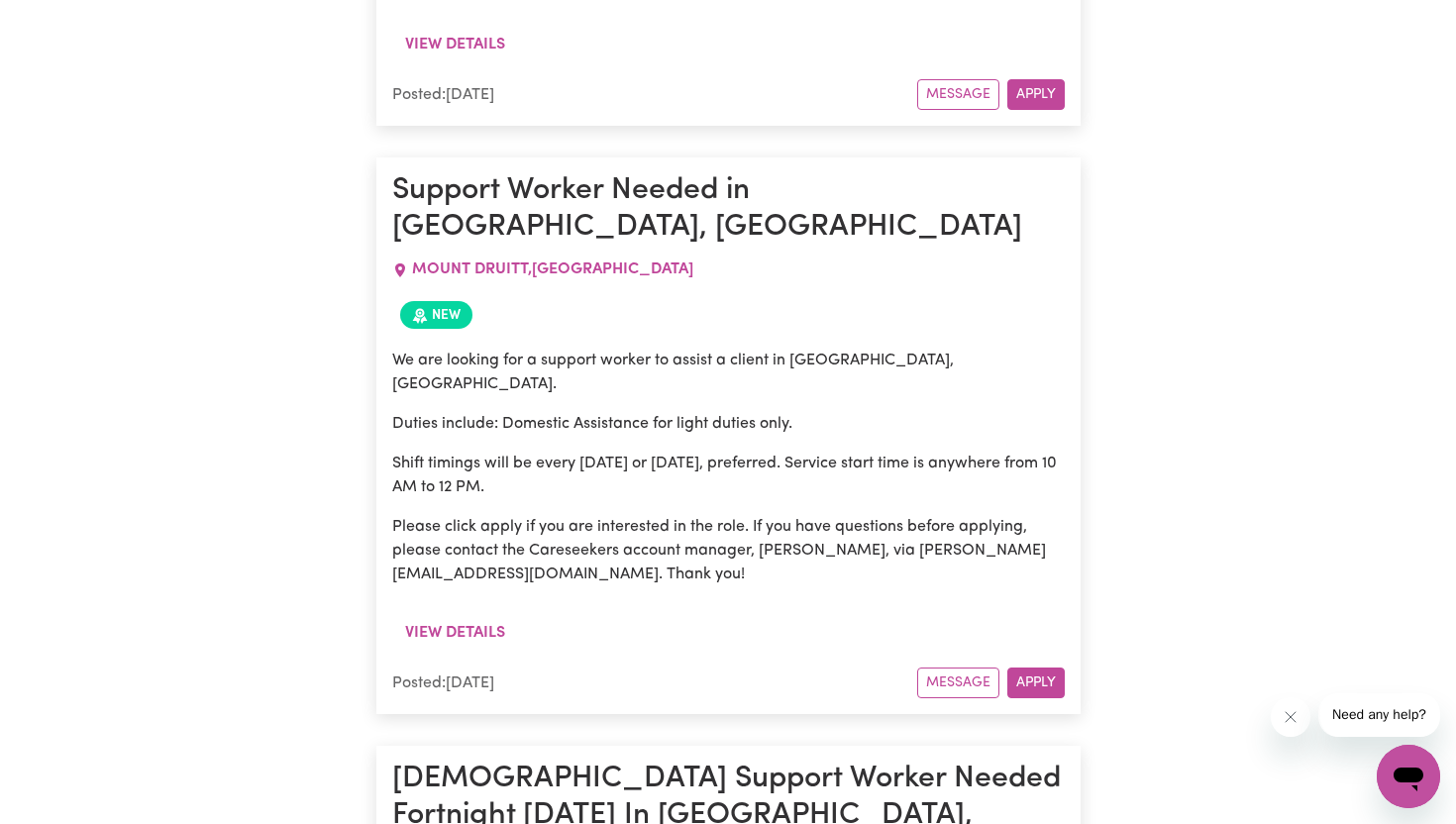 drag, startPoint x: 530, startPoint y: 428, endPoint x: 380, endPoint y: 409, distance: 151.19854 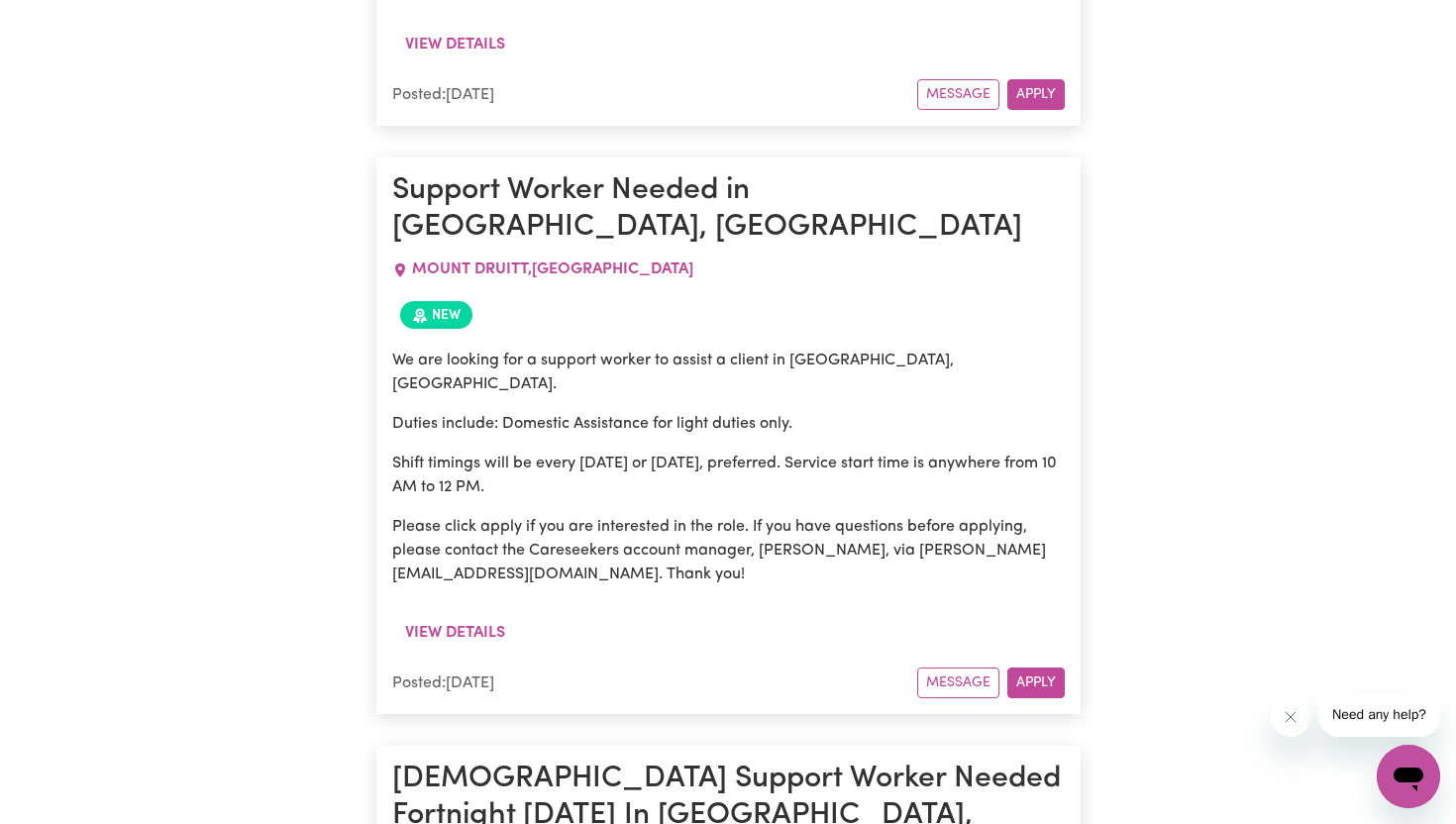 click on "Support Worker Needed in [GEOGRAPHIC_DATA], [GEOGRAPHIC_DATA] [GEOGRAPHIC_DATA] ,  [GEOGRAPHIC_DATA] New We are looking for a support worker to assist a client in [GEOGRAPHIC_DATA], [GEOGRAPHIC_DATA]. Duties include: Domestic Assistance for light duties only.  Shift timings will be every [DATE] or [DATE], preferred. Service start time is anywhere from 10 AM to 12 PM. Please click apply if you are interested in the role. If you have questions before applying, please contact the Careseekers account manager, [PERSON_NAME], via [PERSON_NAME][EMAIL_ADDRESS][DOMAIN_NAME]. Thank you! View details Posted:  [DATE] Message Apply" at bounding box center [728, 436] 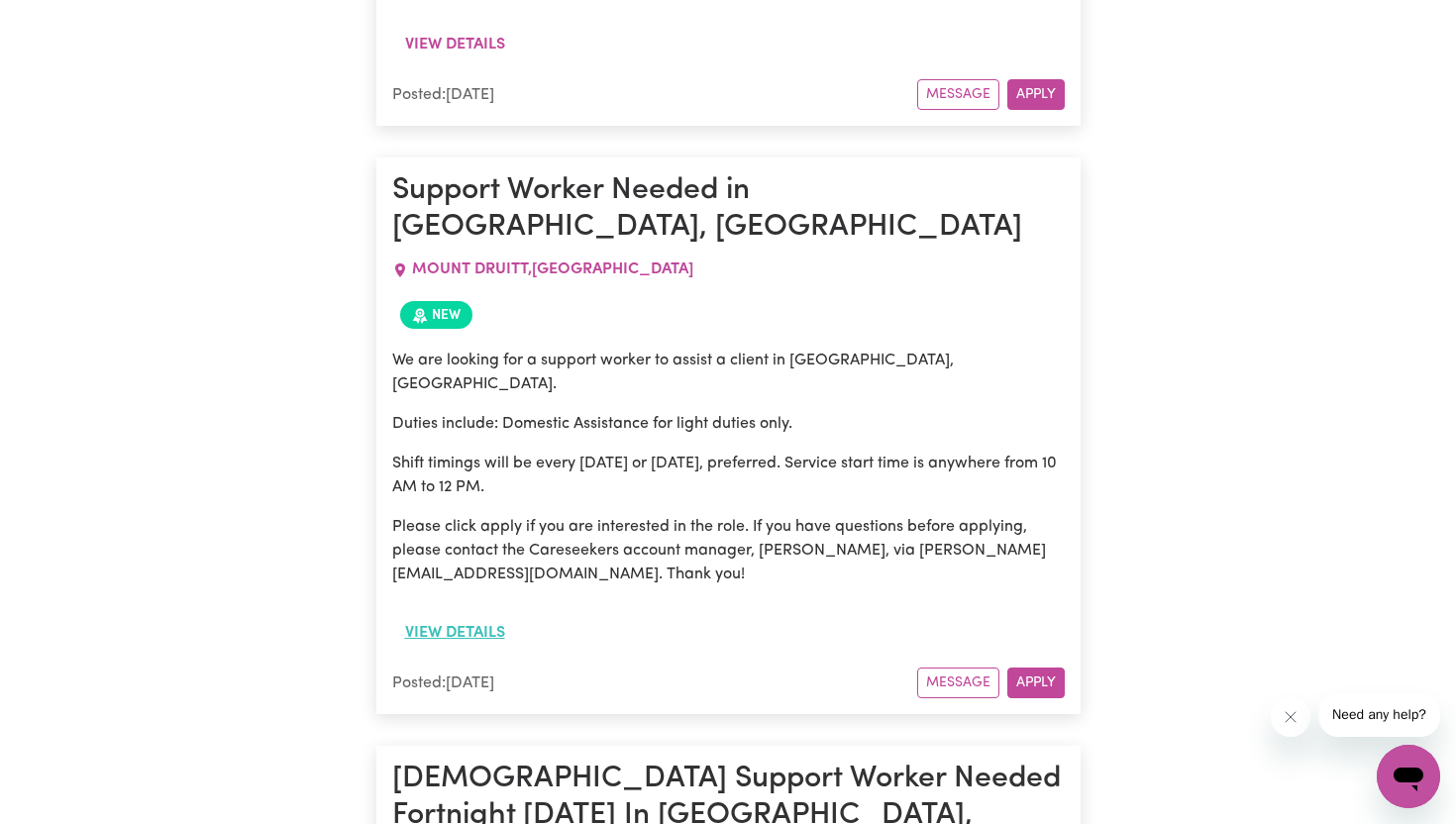 click on "View details" at bounding box center [455, 633] 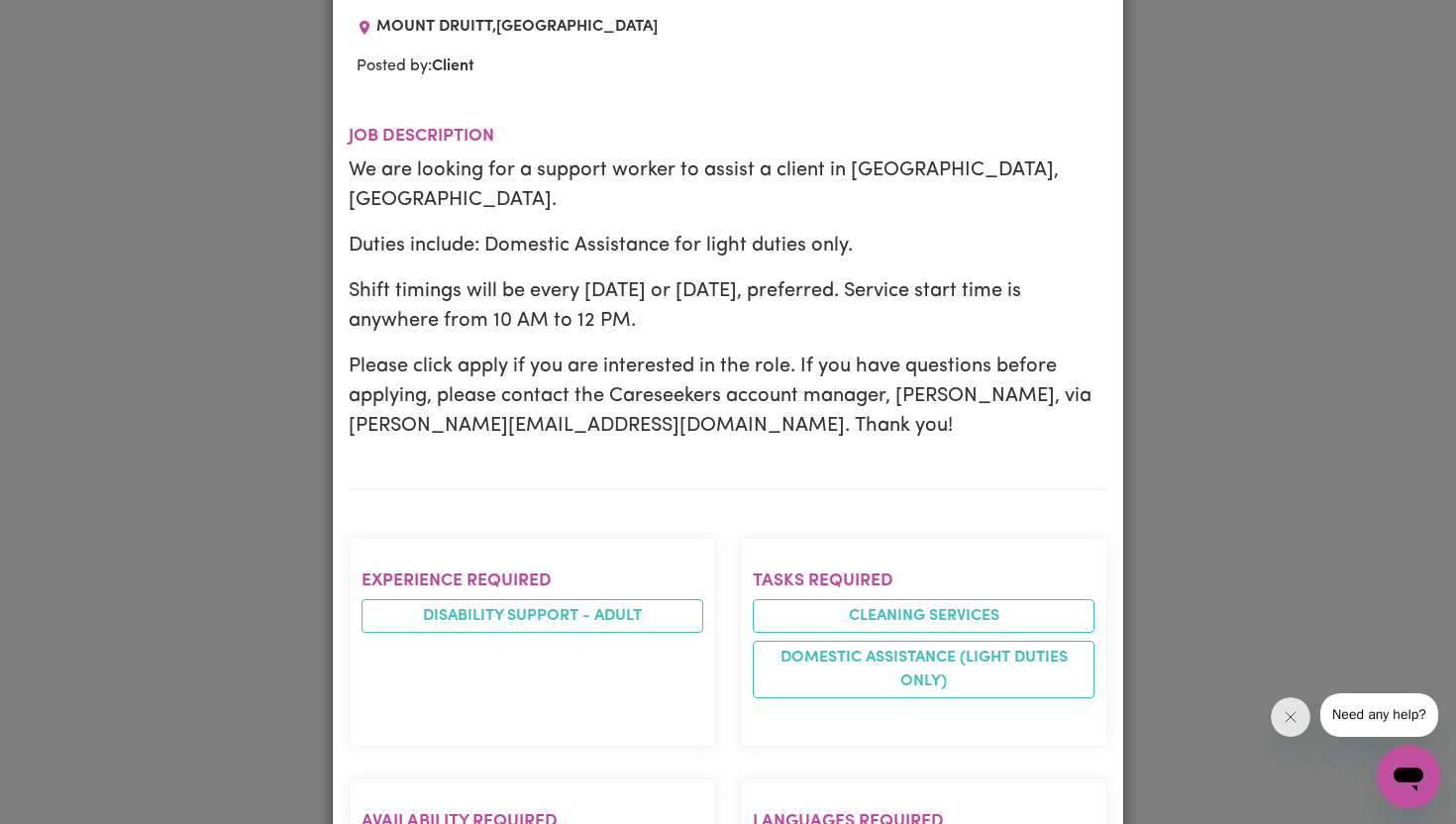 scroll, scrollTop: 277, scrollLeft: 0, axis: vertical 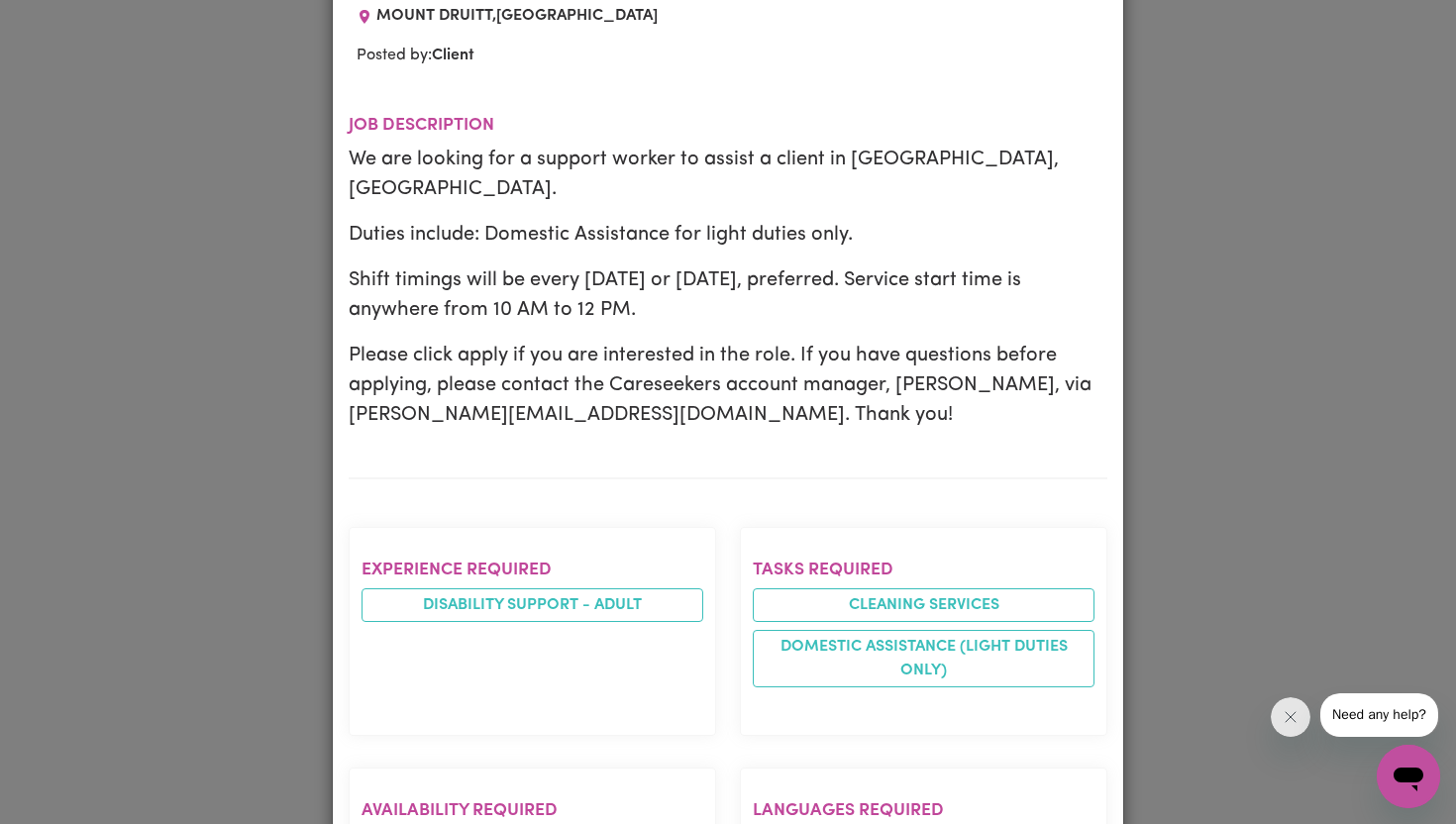 click on "Job Details Support Worker Needed in [GEOGRAPHIC_DATA], [GEOGRAPHIC_DATA] [GEOGRAPHIC_DATA] ,  [GEOGRAPHIC_DATA] Posted by:  Client Job description We are looking for a support worker to assist a client in [GEOGRAPHIC_DATA], [GEOGRAPHIC_DATA]. Duties include: Domestic Assistance for light duties only.  Shift timings will be every [DATE] or [DATE], preferred. Service start time is anywhere from 10 AM to 12 PM. Please click apply if you are interested in the role. If you have questions before applying, please contact the Careseekers account manager, [PERSON_NAME], via [PERSON_NAME][EMAIL_ADDRESS][DOMAIN_NAME]. Thank you! Experience required Disability support - Adult Tasks required Cleaning services Domestic assistance (light duties only) Availability required [DATE] mornings [DATE] mornings Languages required N/A Carer gender requirements No preference Worker location requirements All workers willing to travel to my area can apply Qualification requirements N/A Other requirements N/A" at bounding box center [728, 412] 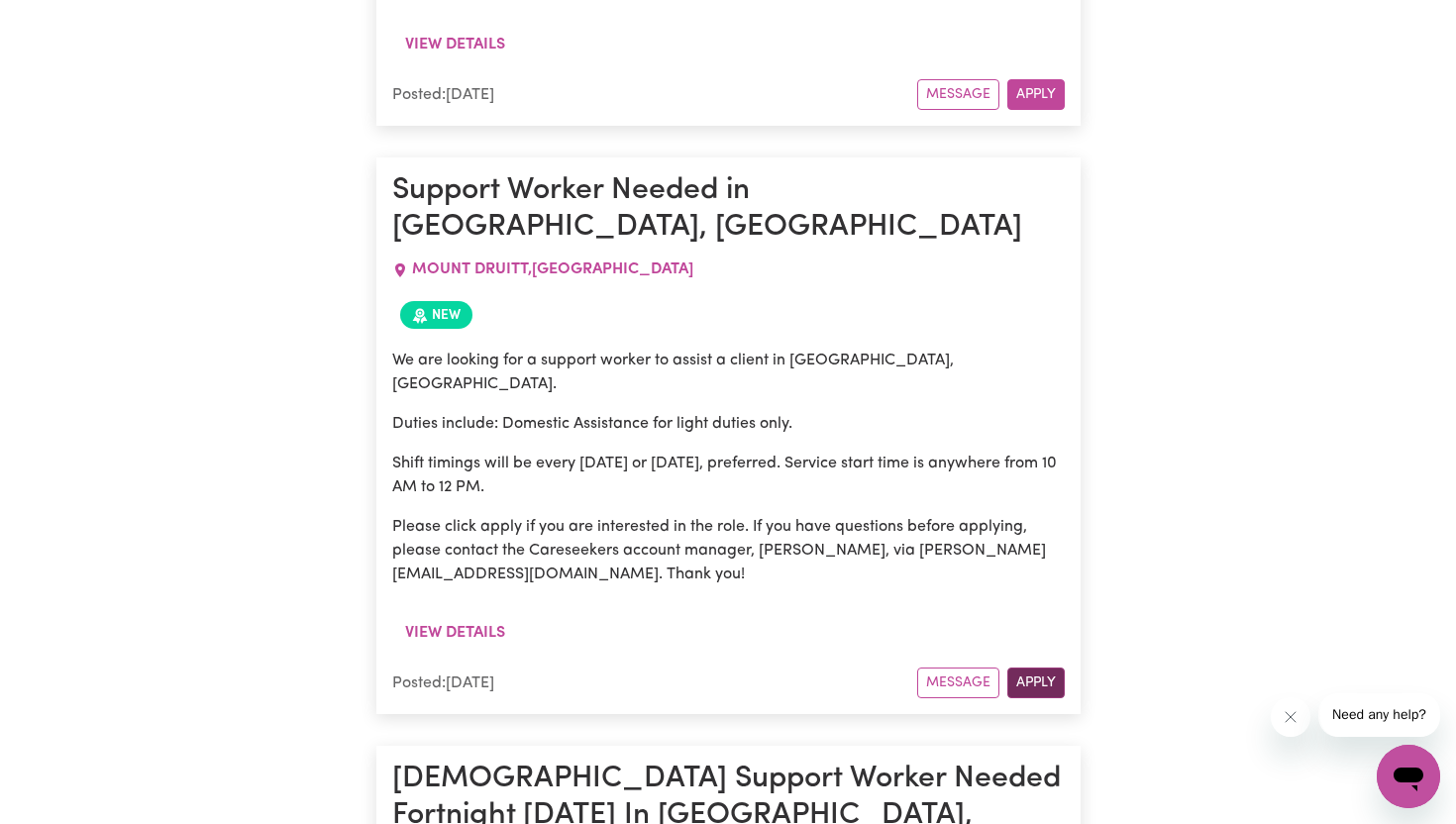 click on "Apply" at bounding box center [1036, 682] 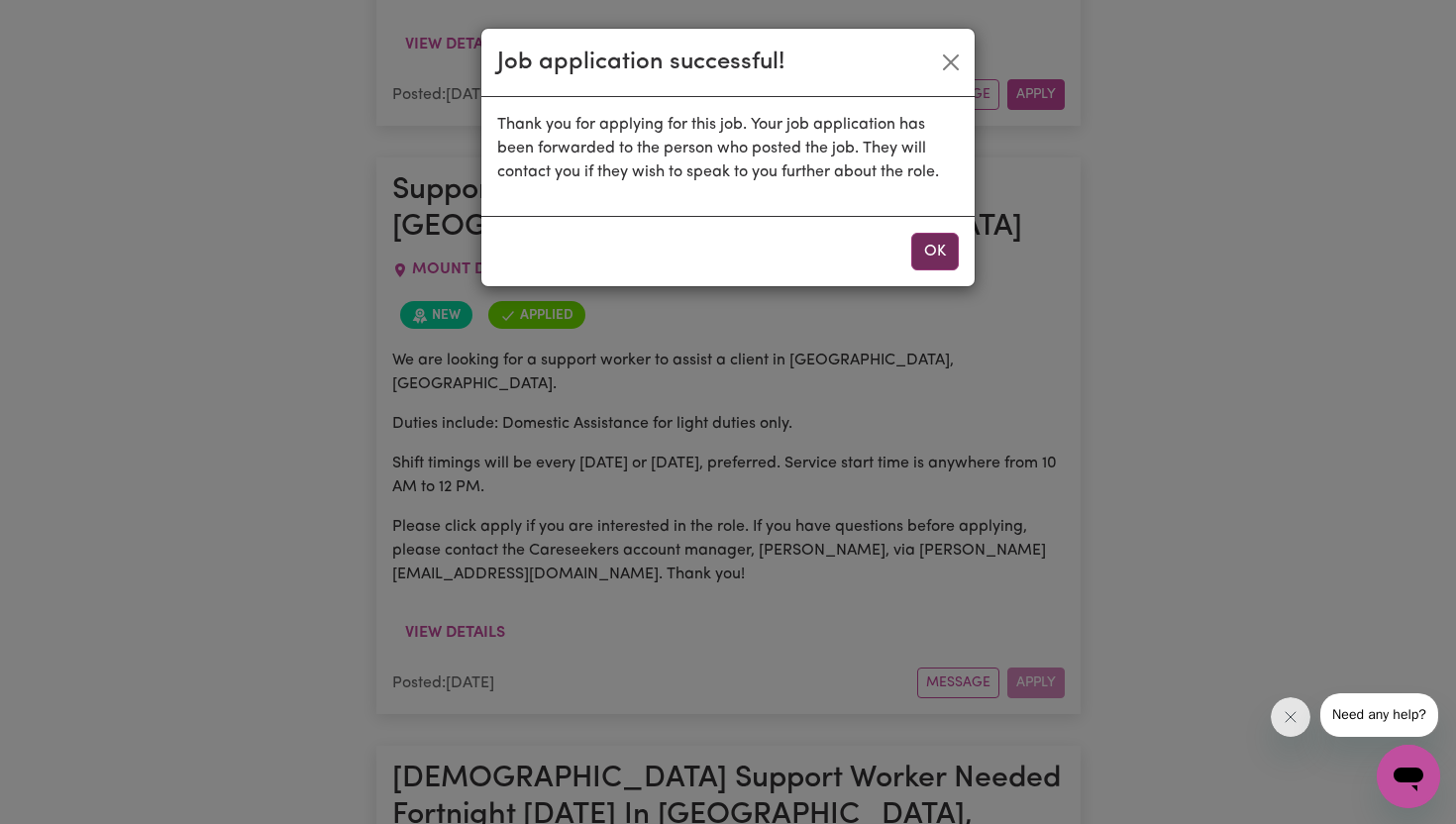 click on "OK" at bounding box center [935, 252] 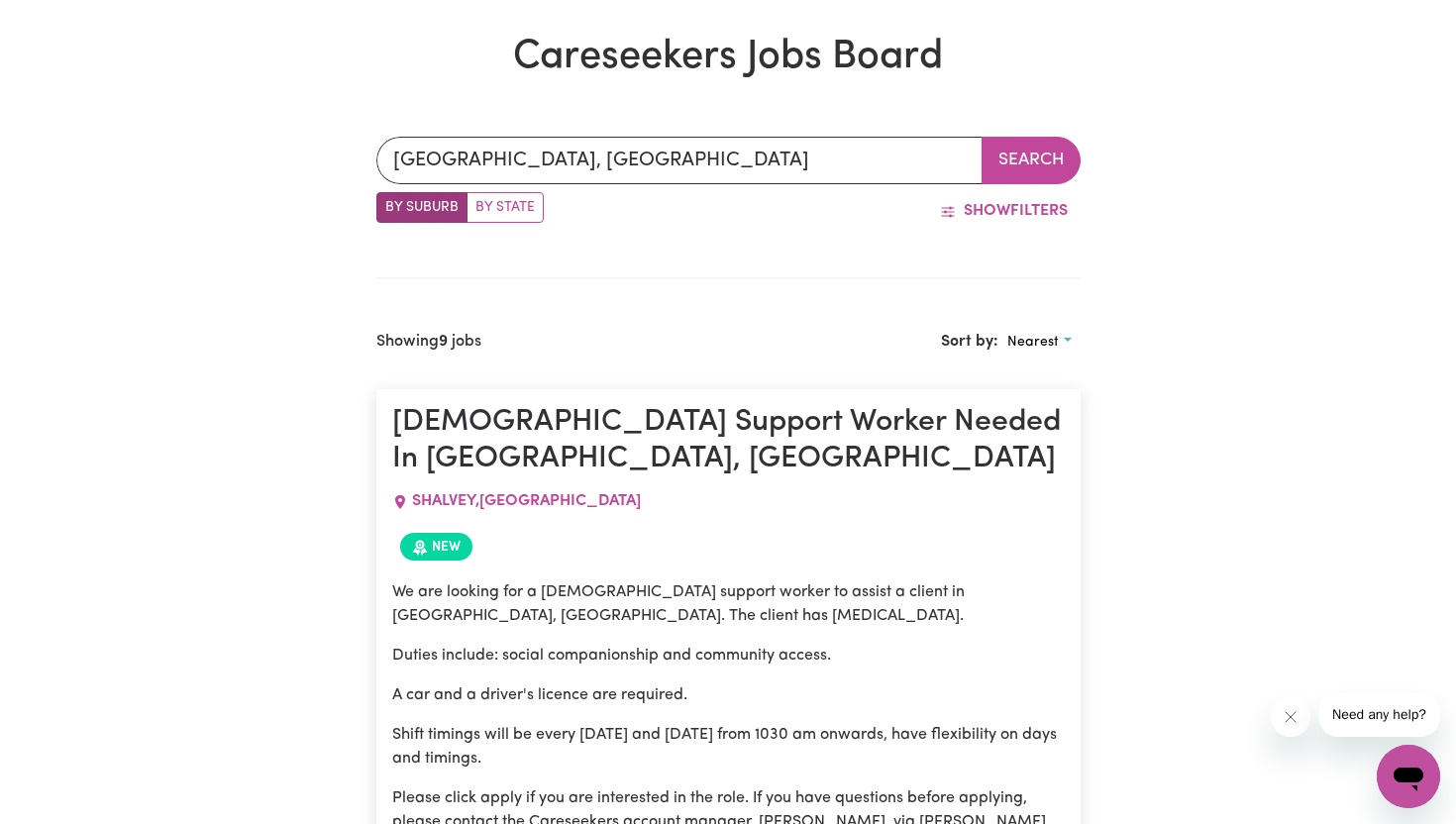 scroll, scrollTop: 0, scrollLeft: 0, axis: both 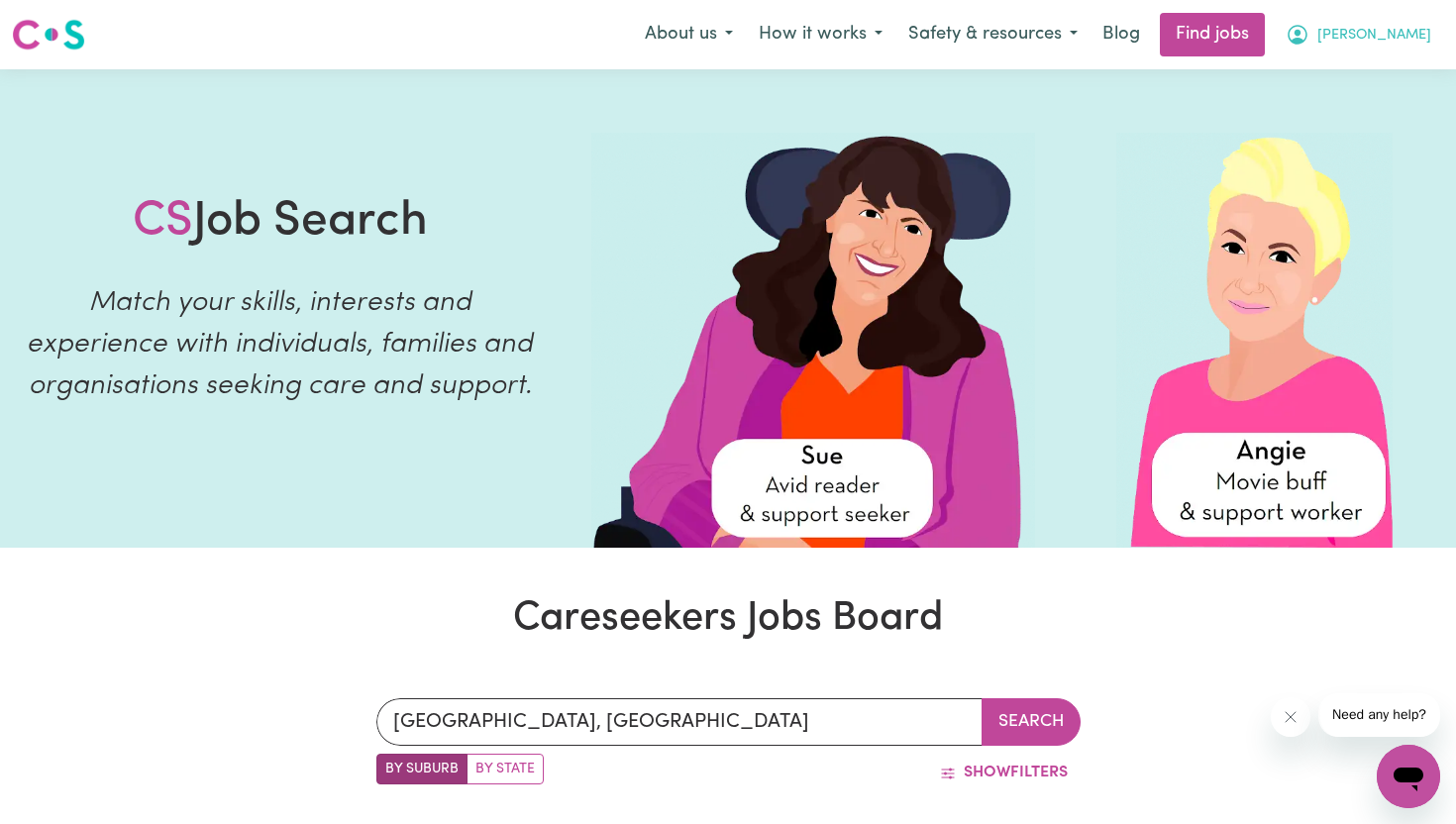 click on "[PERSON_NAME]" at bounding box center (1358, 35) 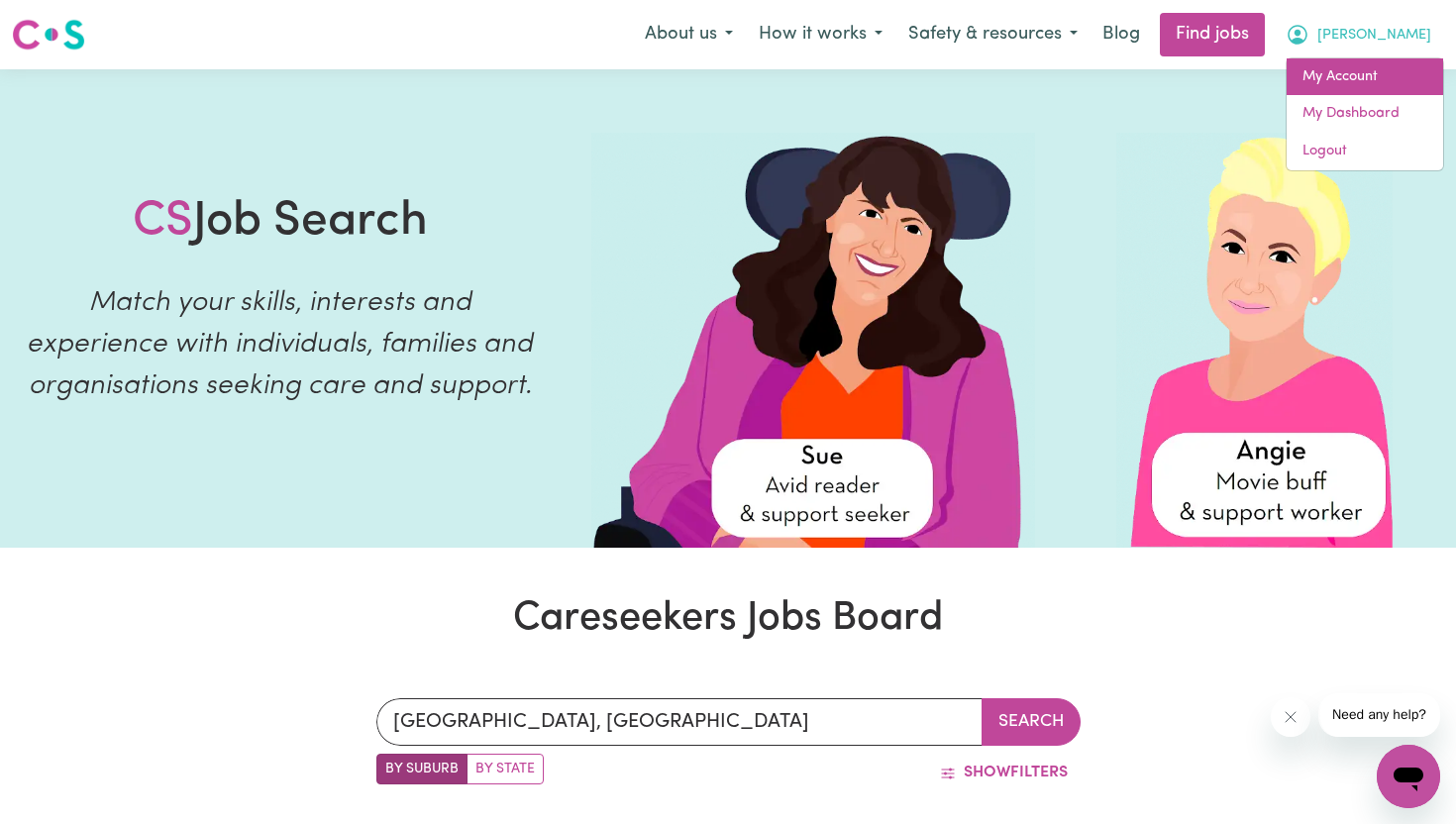 click on "My Account" at bounding box center [1365, 77] 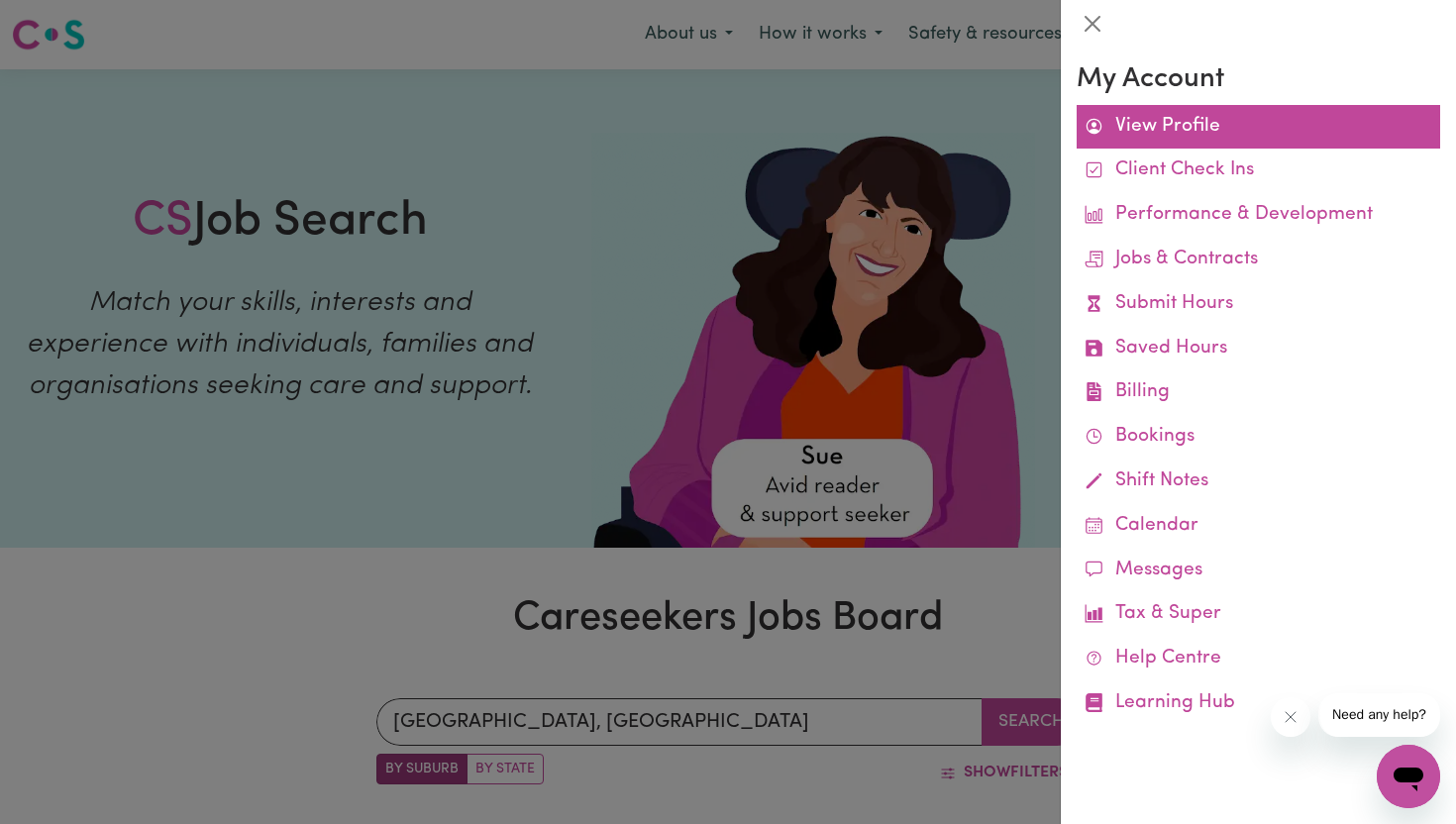 click on "View Profile" at bounding box center [1258, 127] 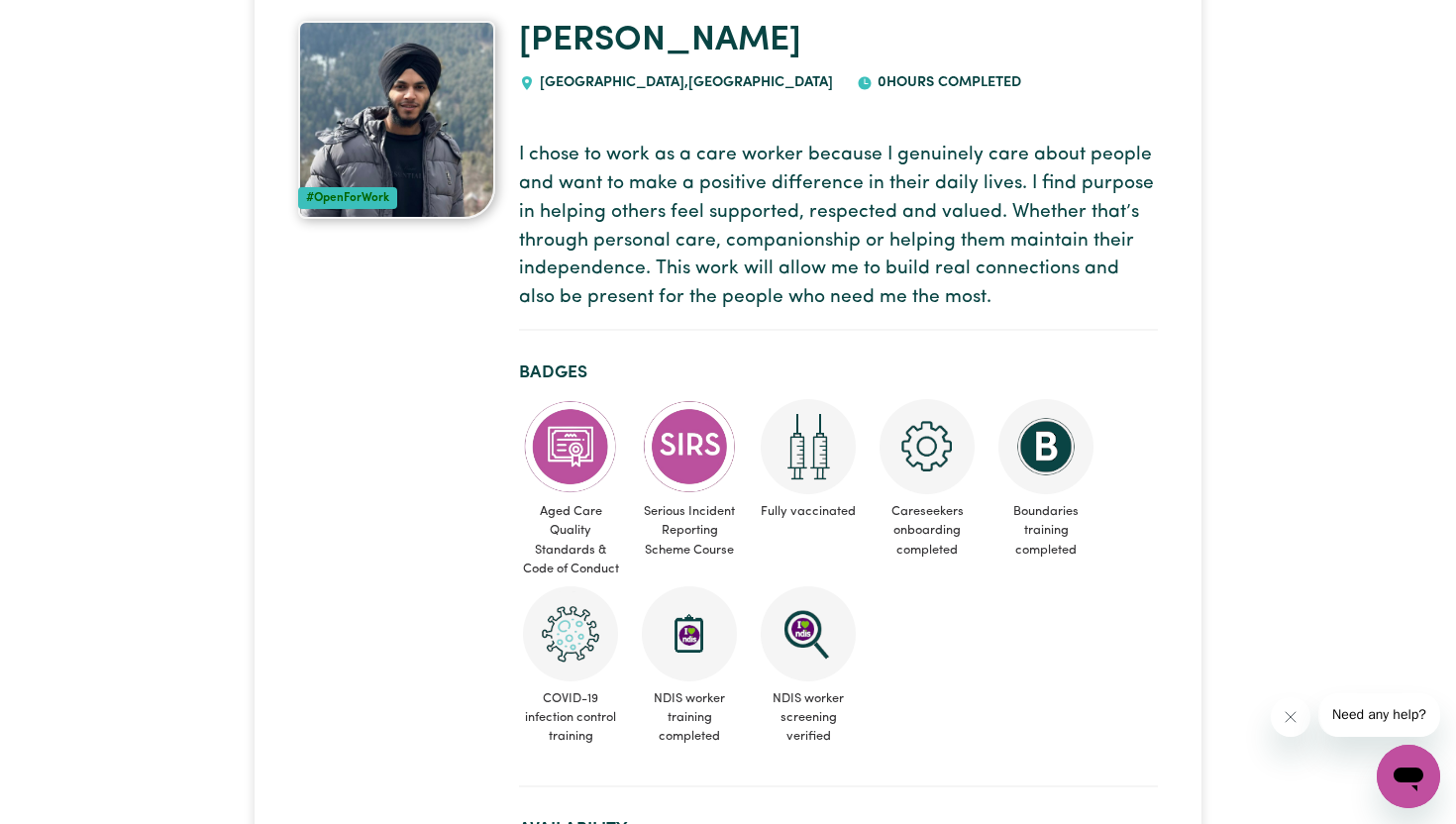 scroll, scrollTop: 0, scrollLeft: 0, axis: both 